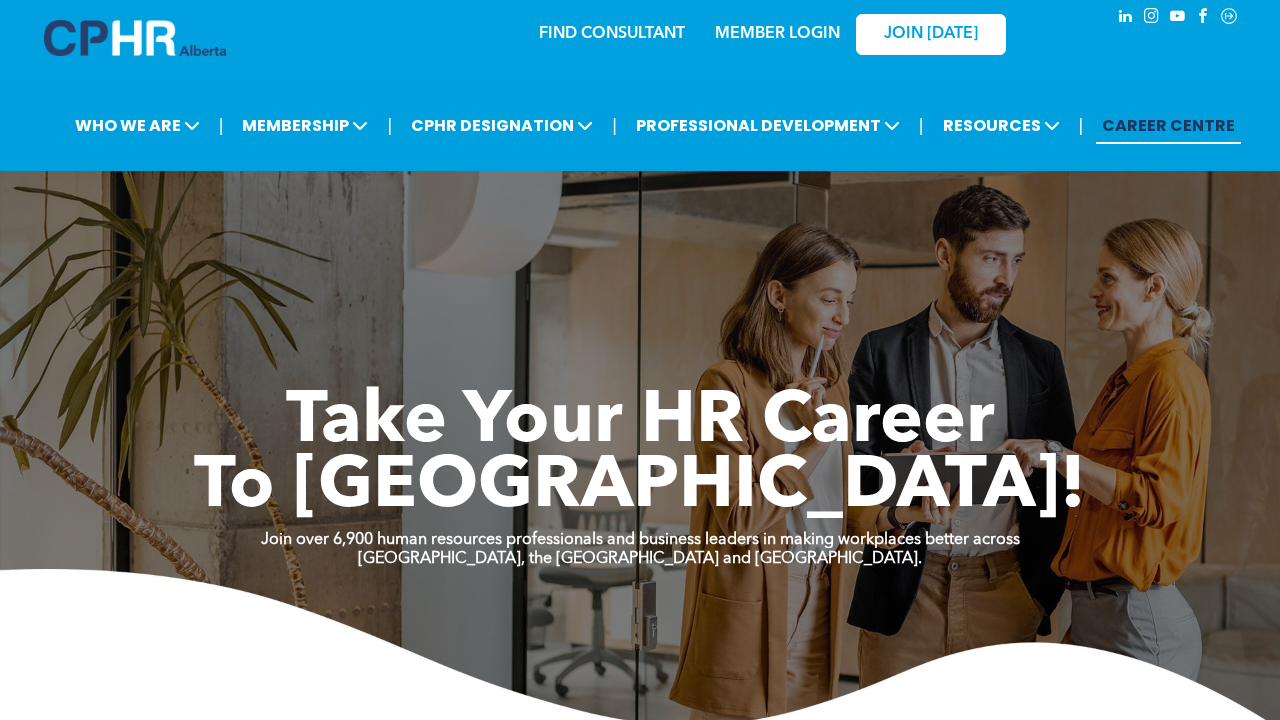 scroll, scrollTop: 0, scrollLeft: 0, axis: both 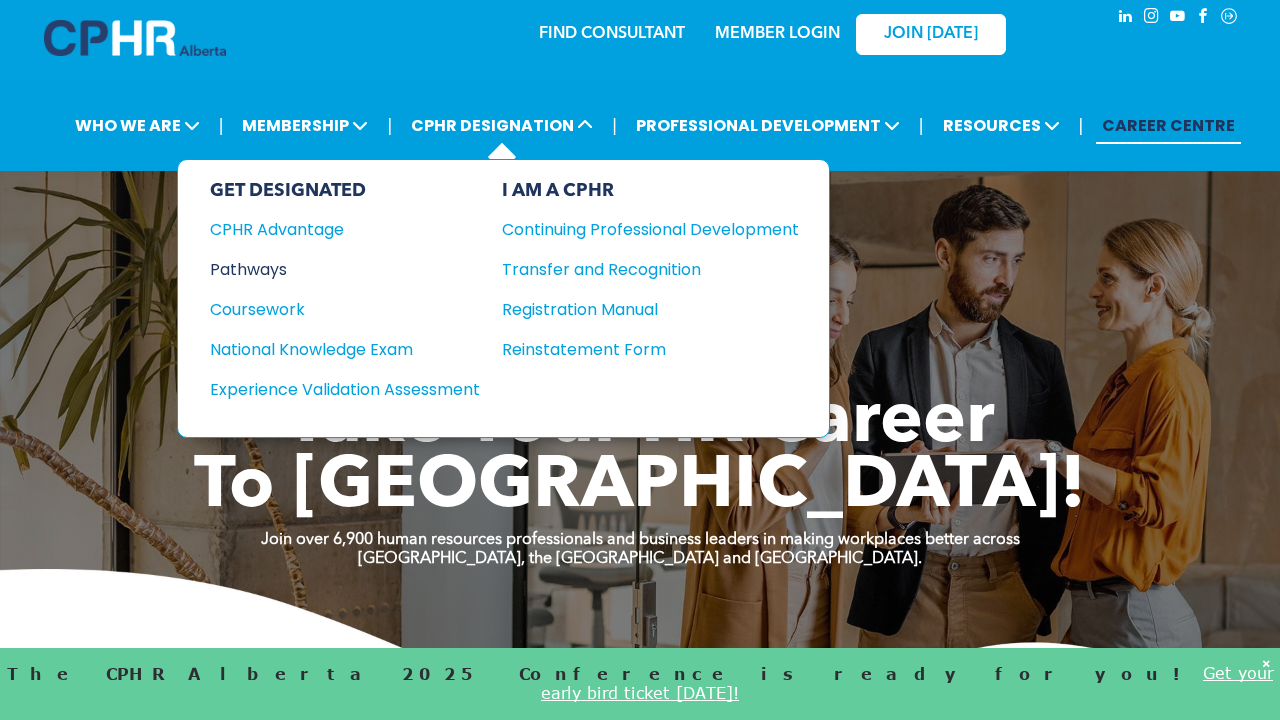 click on "Pathways" at bounding box center (331, 269) 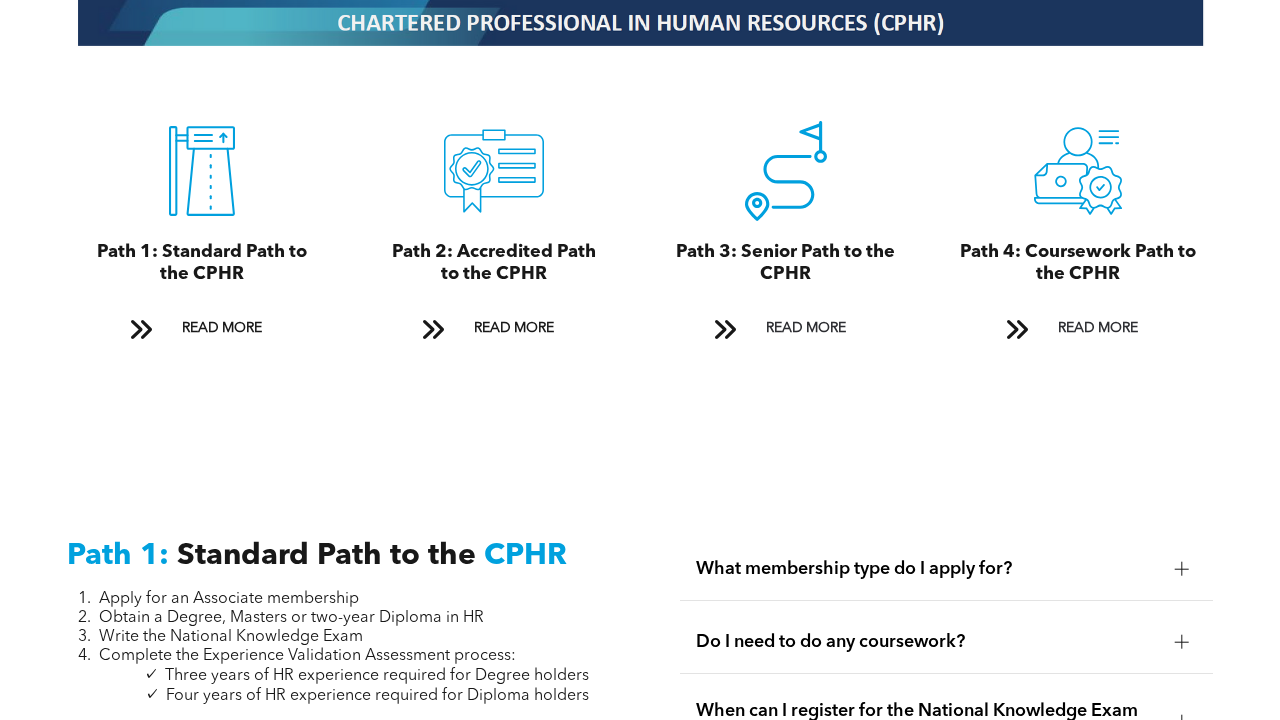 scroll, scrollTop: 2194, scrollLeft: 0, axis: vertical 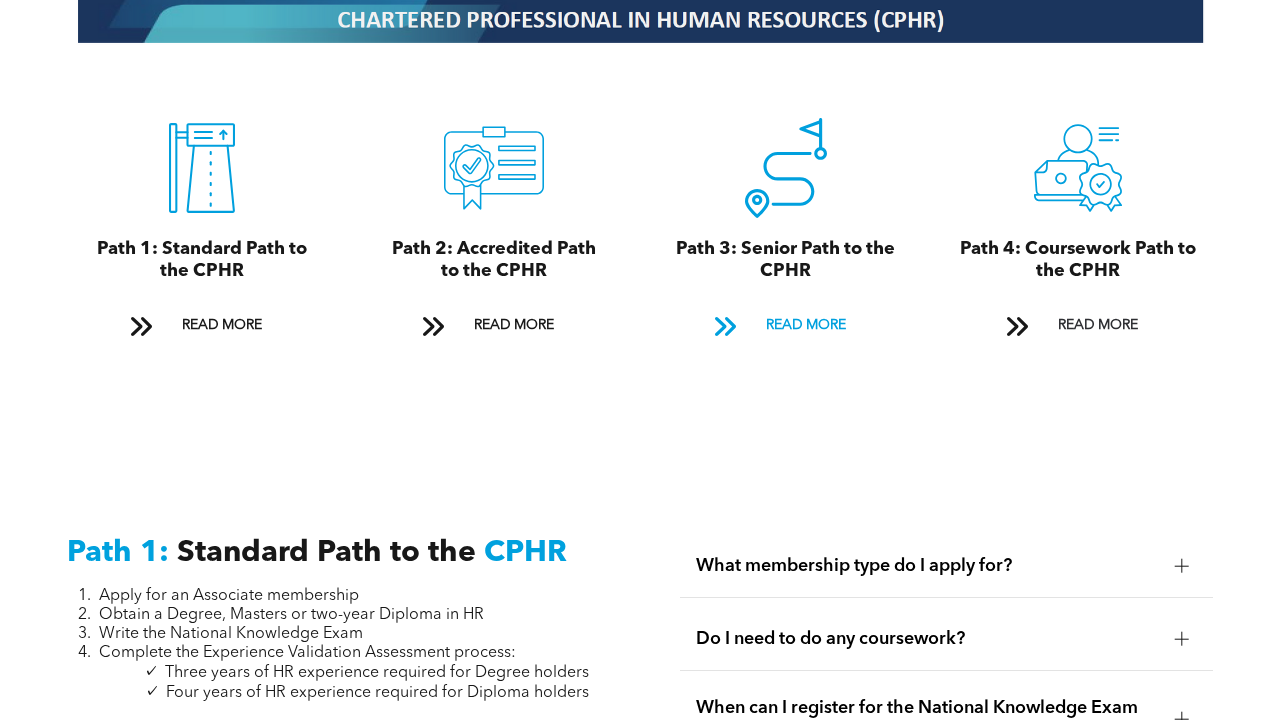click on "READ MORE" at bounding box center [806, 325] 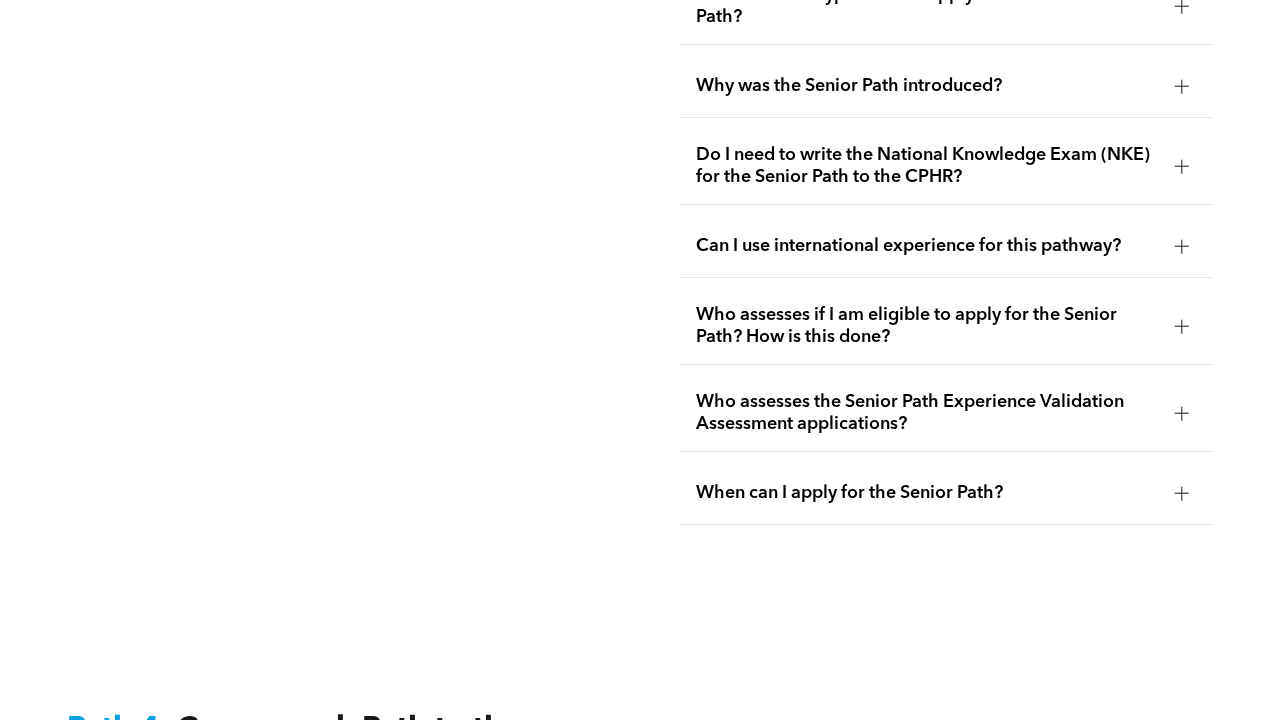 scroll, scrollTop: 5356, scrollLeft: 0, axis: vertical 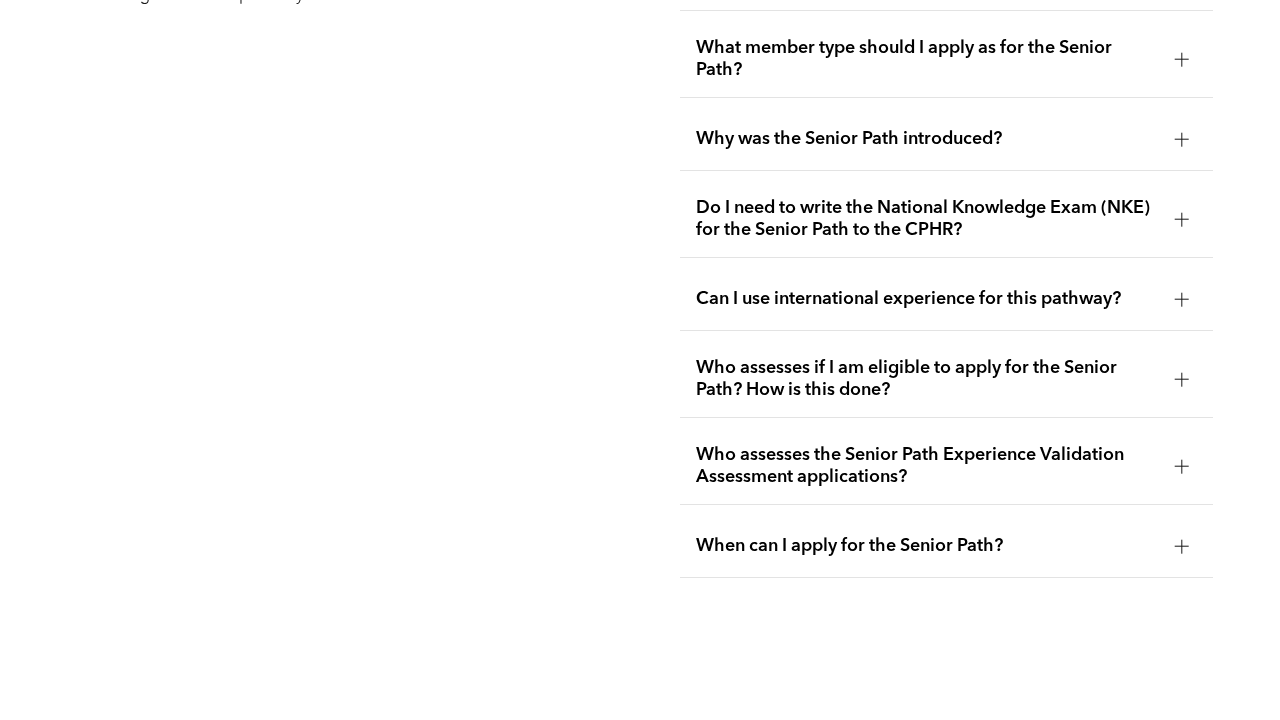 click at bounding box center [1182, 546] 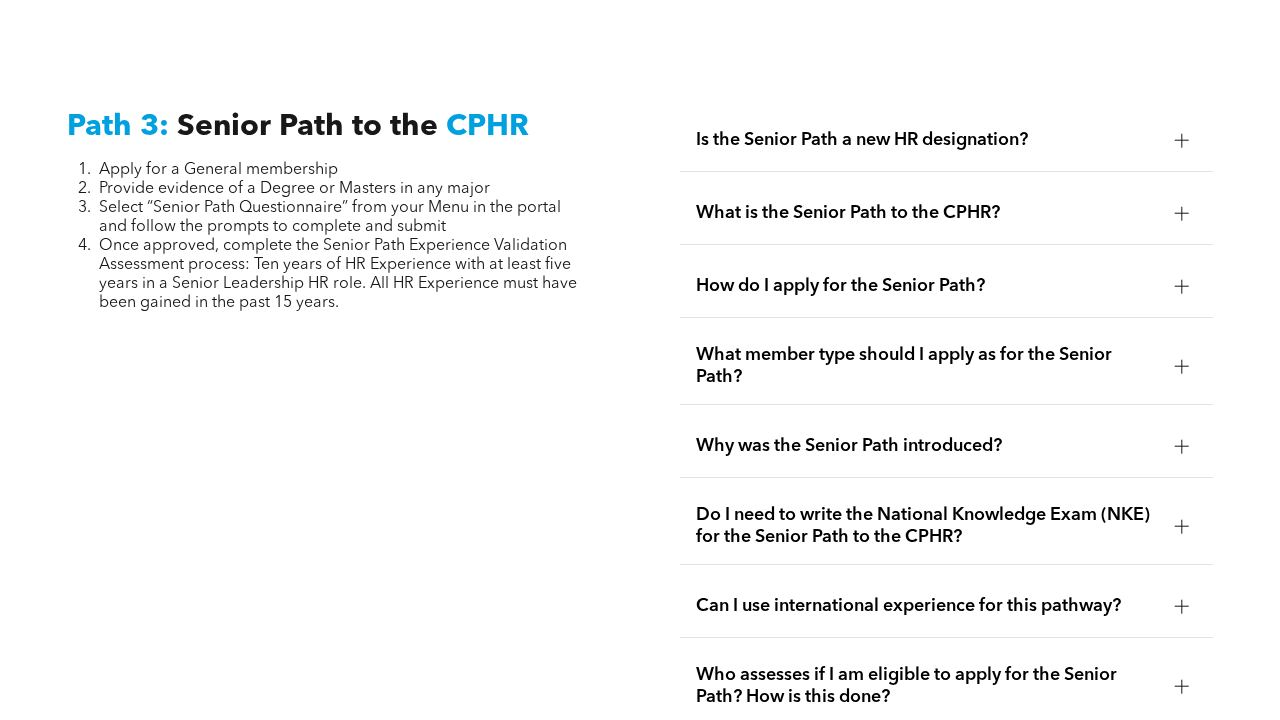 scroll, scrollTop: 5054, scrollLeft: 0, axis: vertical 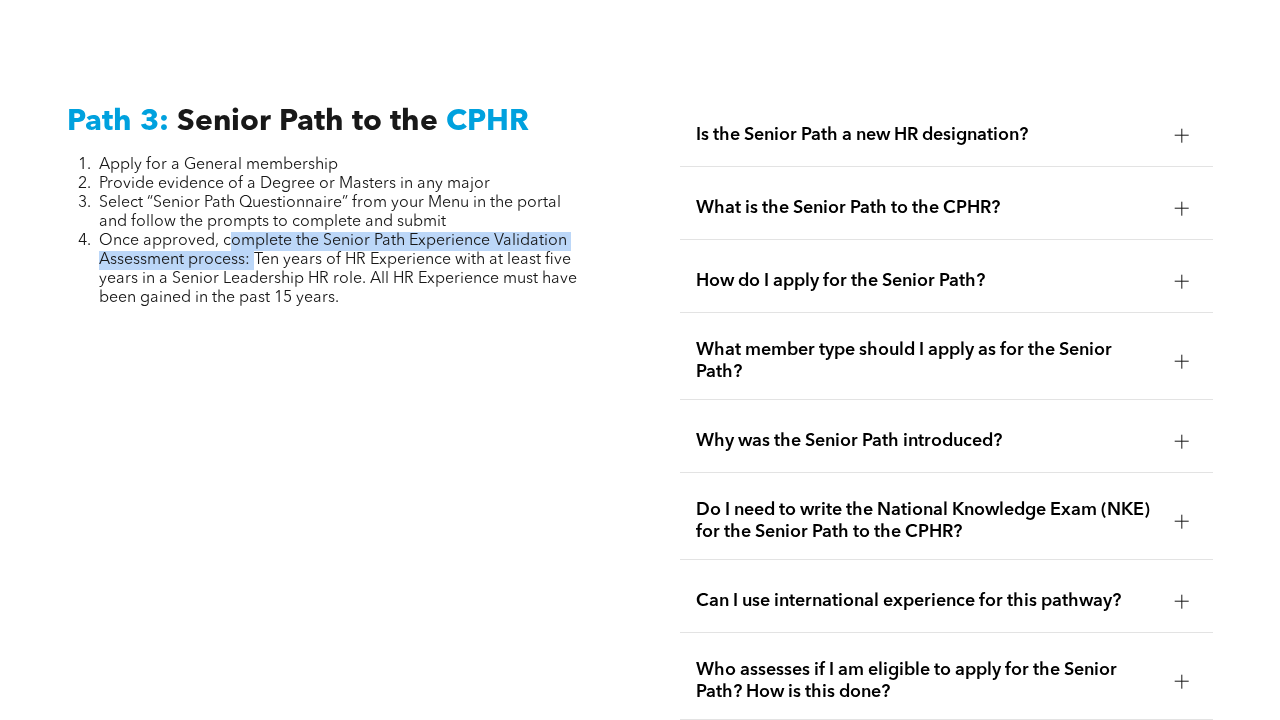 drag, startPoint x: 227, startPoint y: 201, endPoint x: 255, endPoint y: 216, distance: 31.764761 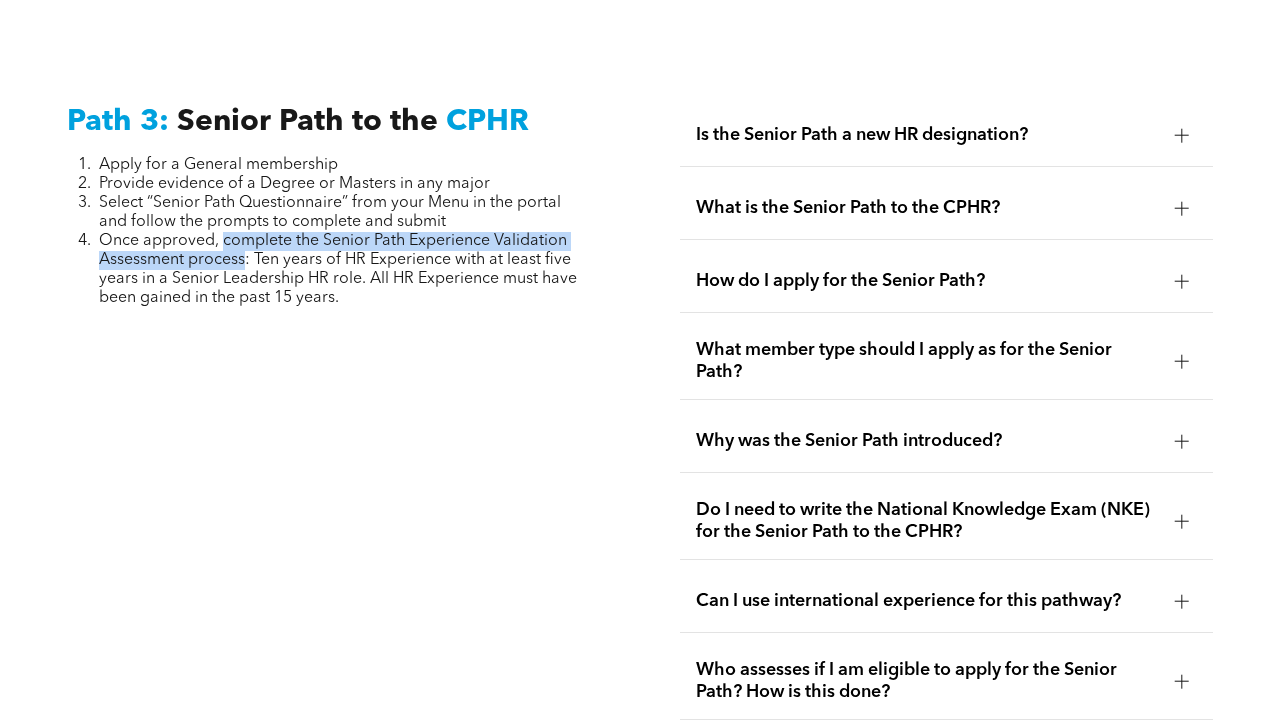 drag, startPoint x: 224, startPoint y: 200, endPoint x: 248, endPoint y: 222, distance: 32.55764 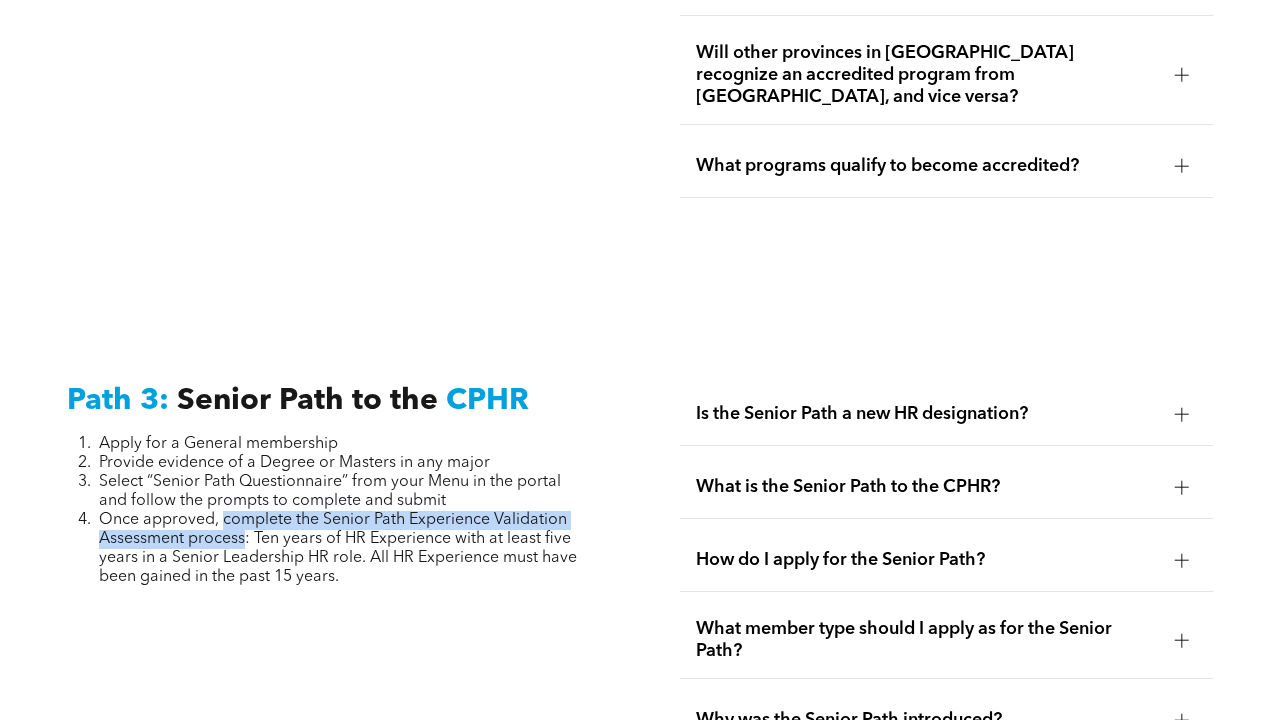 scroll, scrollTop: 4783, scrollLeft: 0, axis: vertical 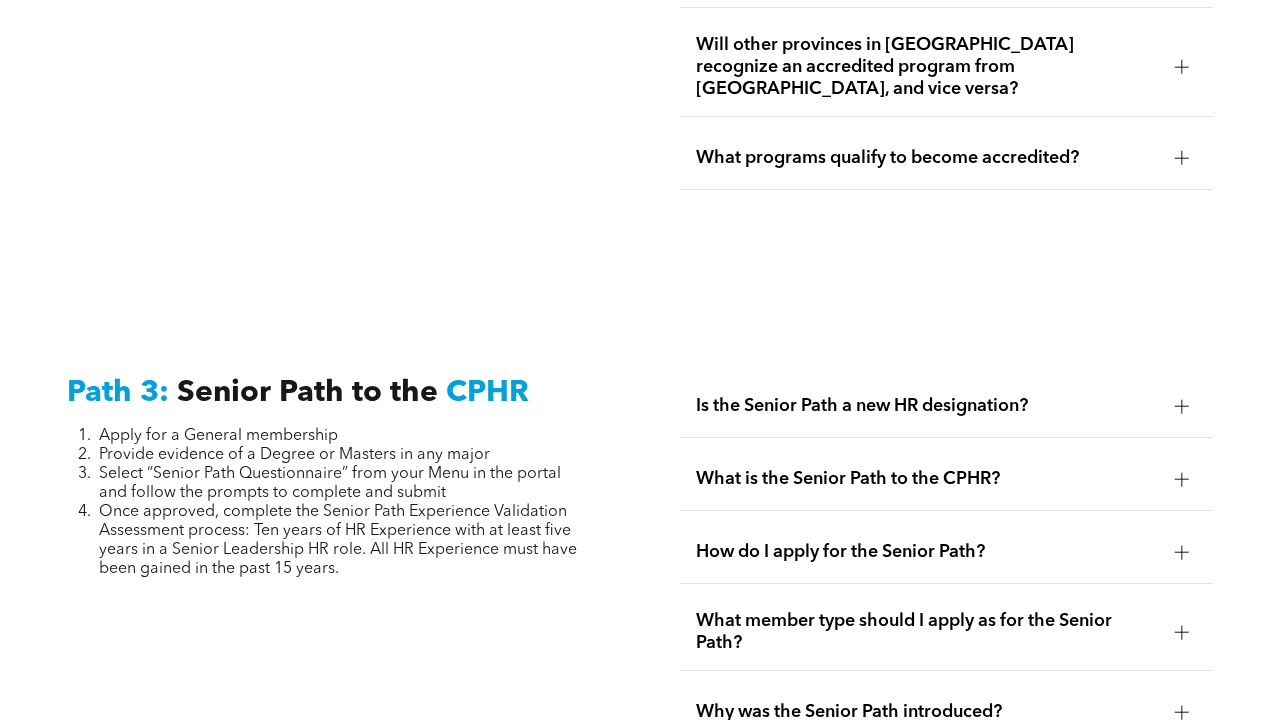 click on "How do I apply for the Senior Path?" at bounding box center [927, 552] 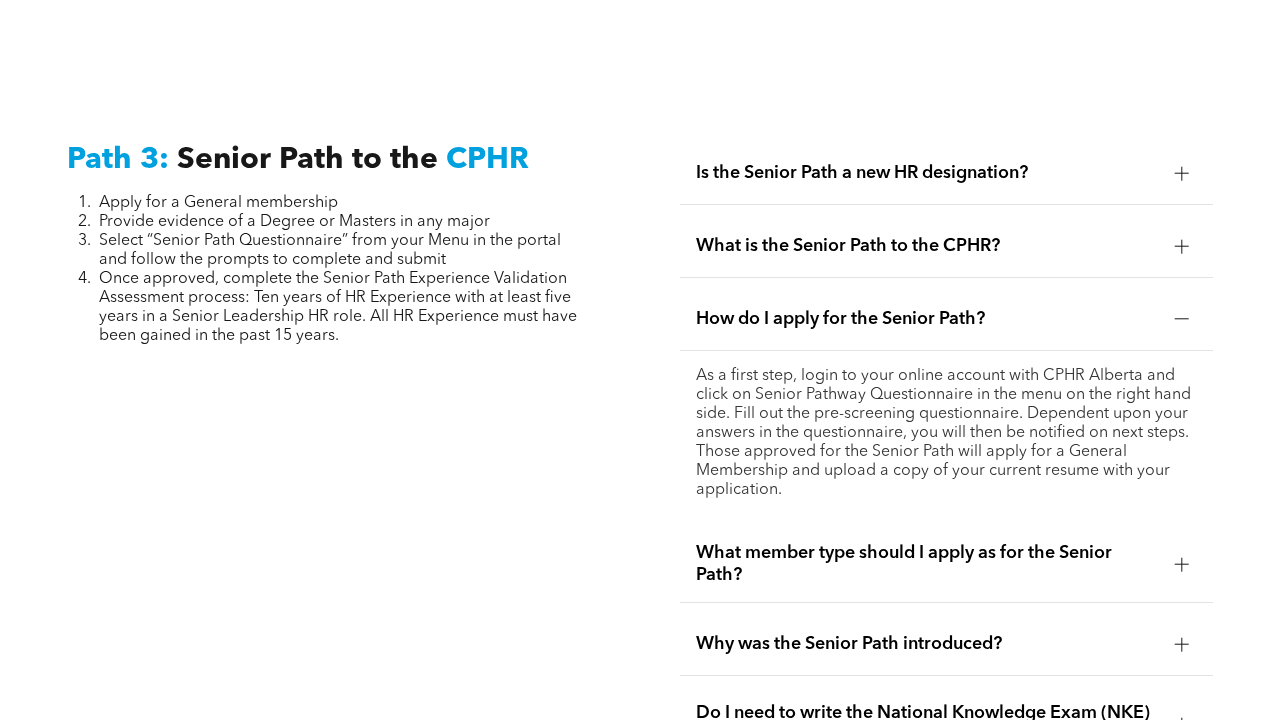 scroll, scrollTop: 5009, scrollLeft: 0, axis: vertical 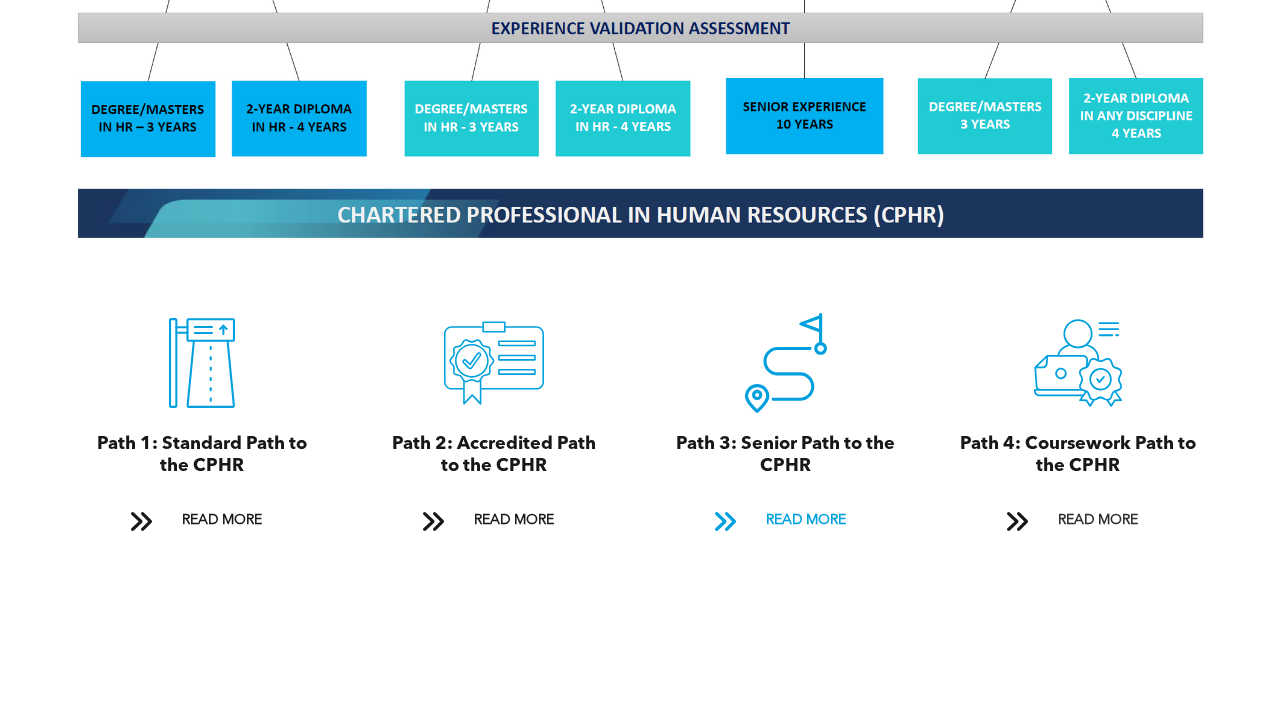 click on "READ MORE" at bounding box center [806, 520] 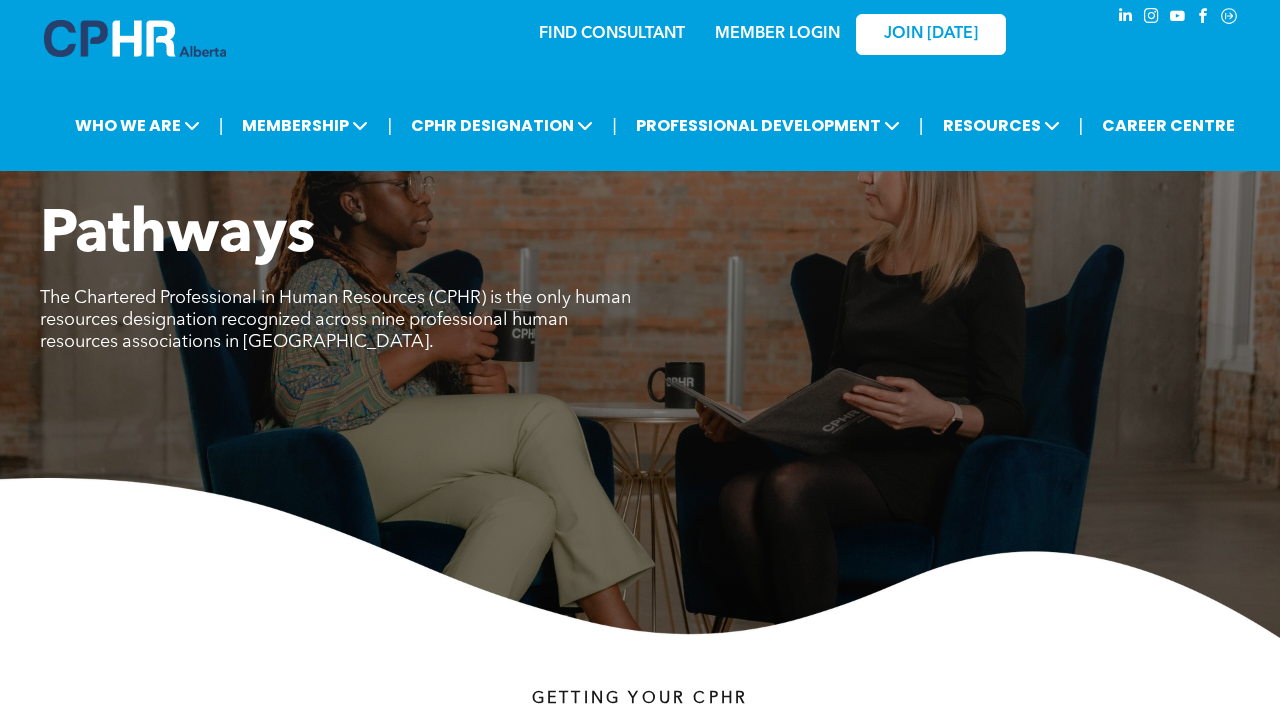 scroll, scrollTop: 0, scrollLeft: 0, axis: both 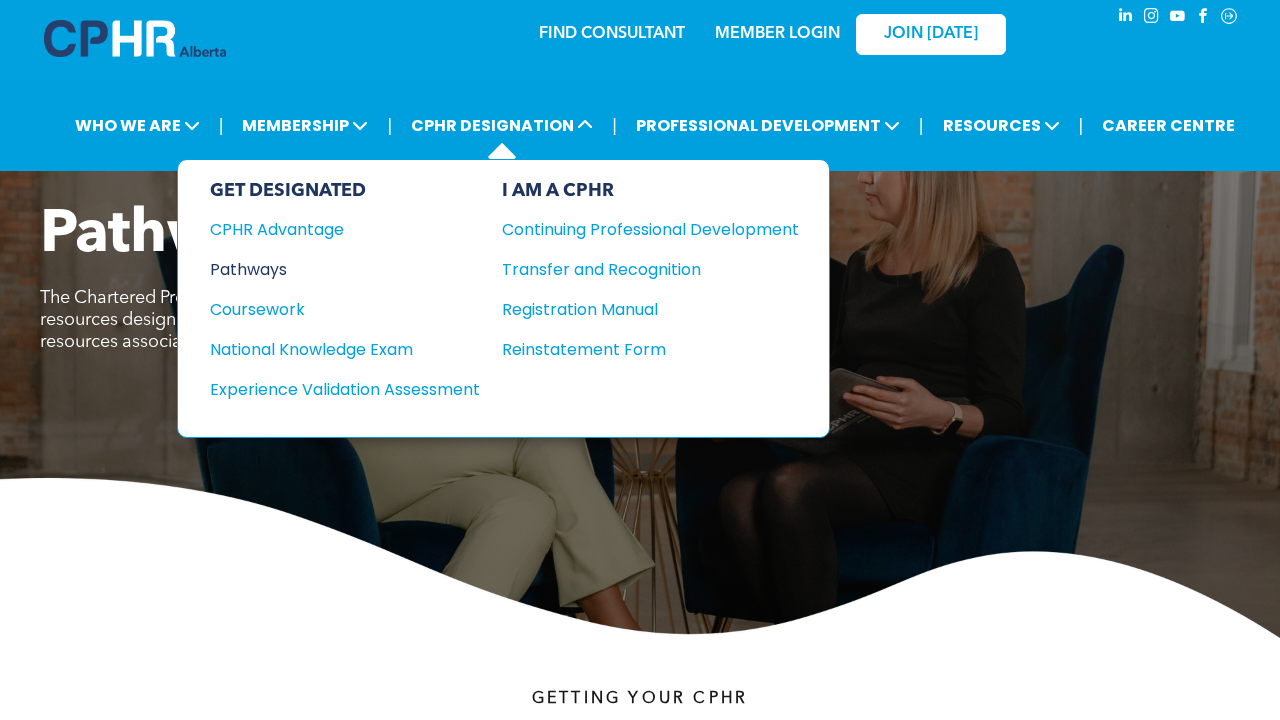 click on "Pathways" at bounding box center (331, 269) 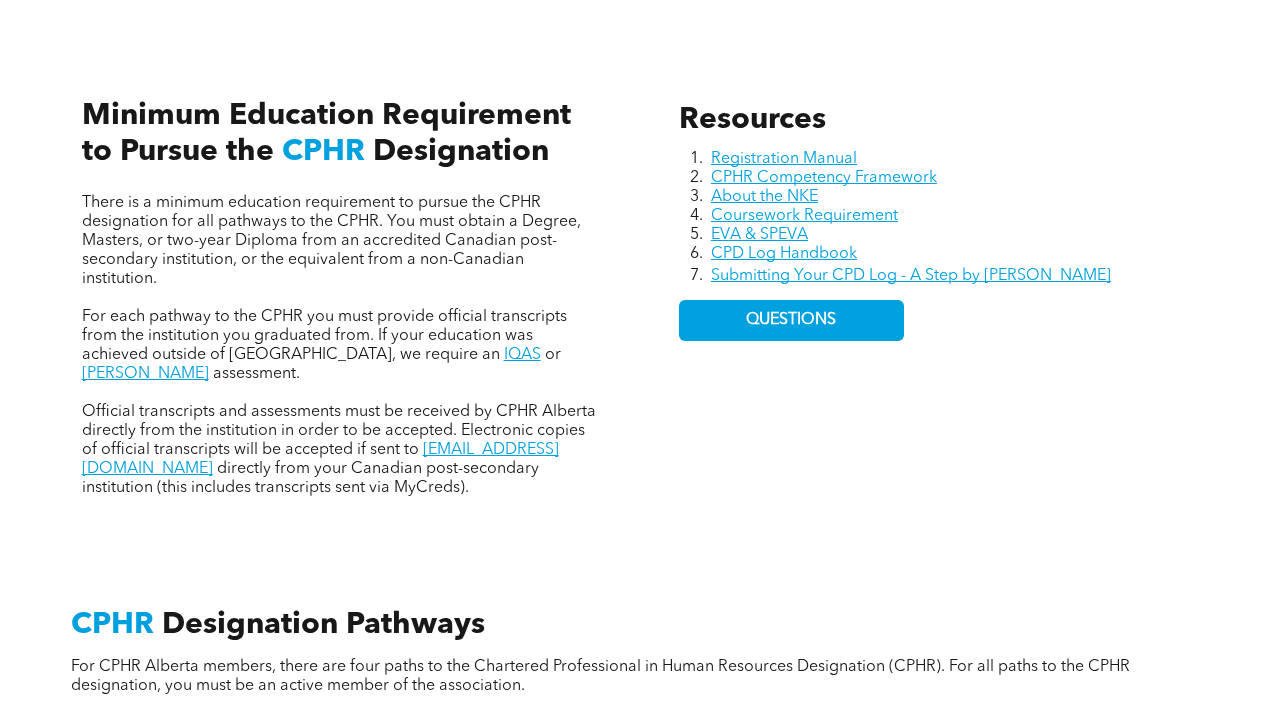 scroll, scrollTop: 824, scrollLeft: 0, axis: vertical 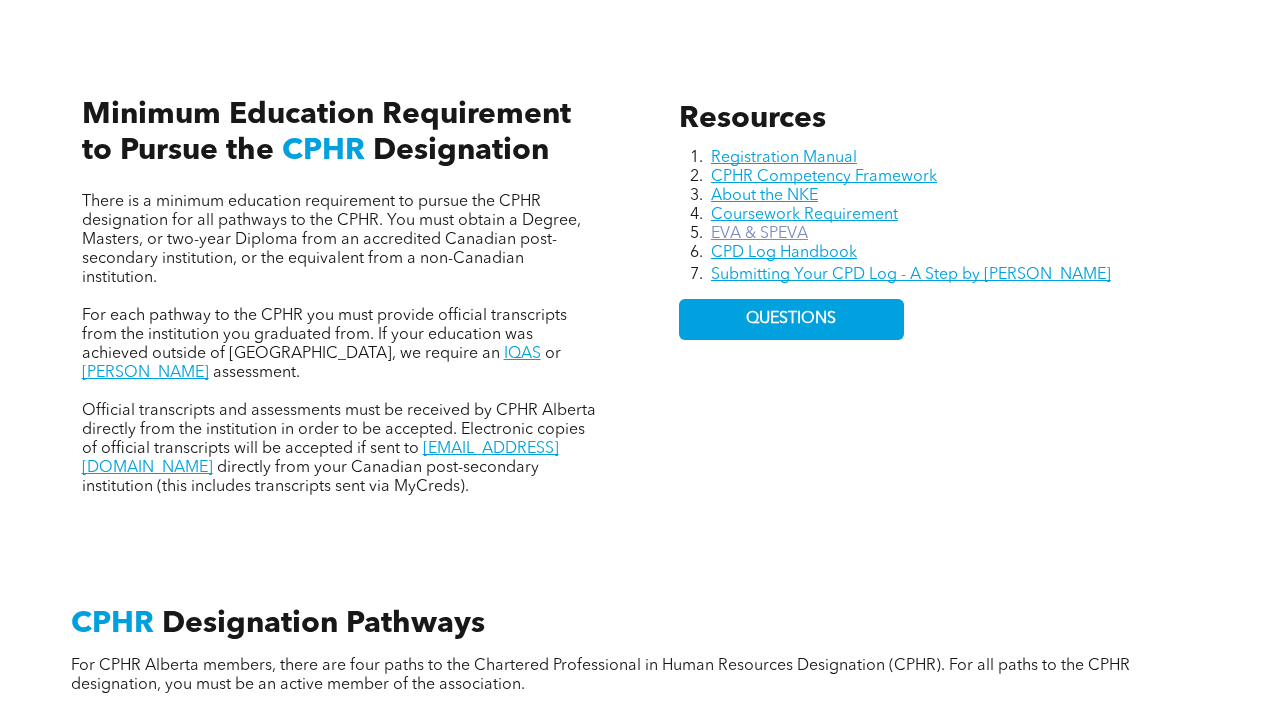 click on "EVA & SPEVA" at bounding box center [759, 234] 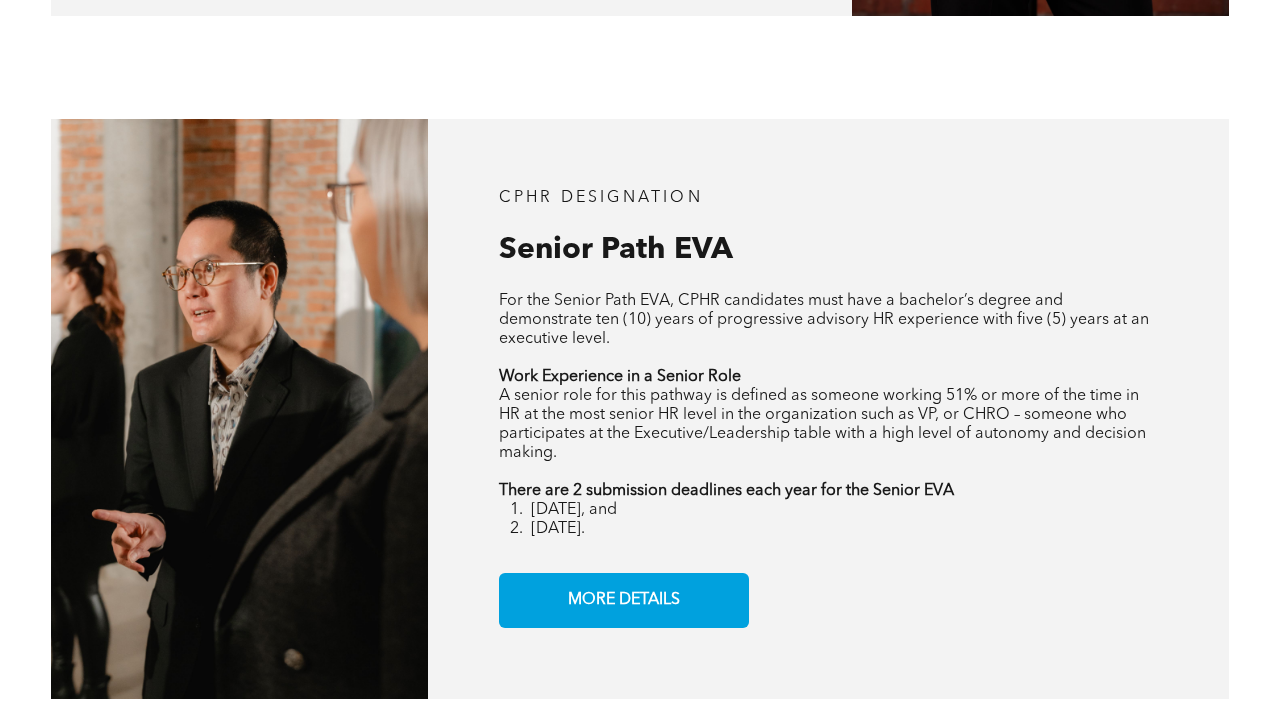 scroll, scrollTop: 2108, scrollLeft: 0, axis: vertical 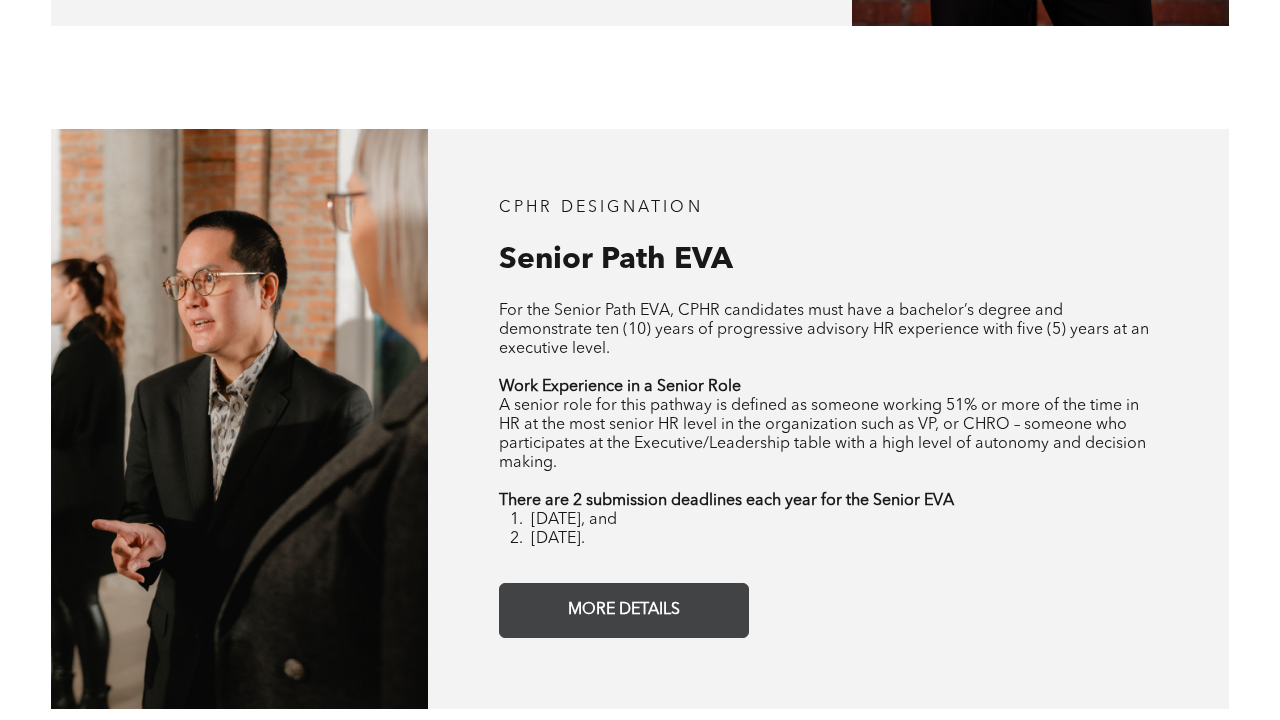 click on "MORE DETAILS" at bounding box center (624, 610) 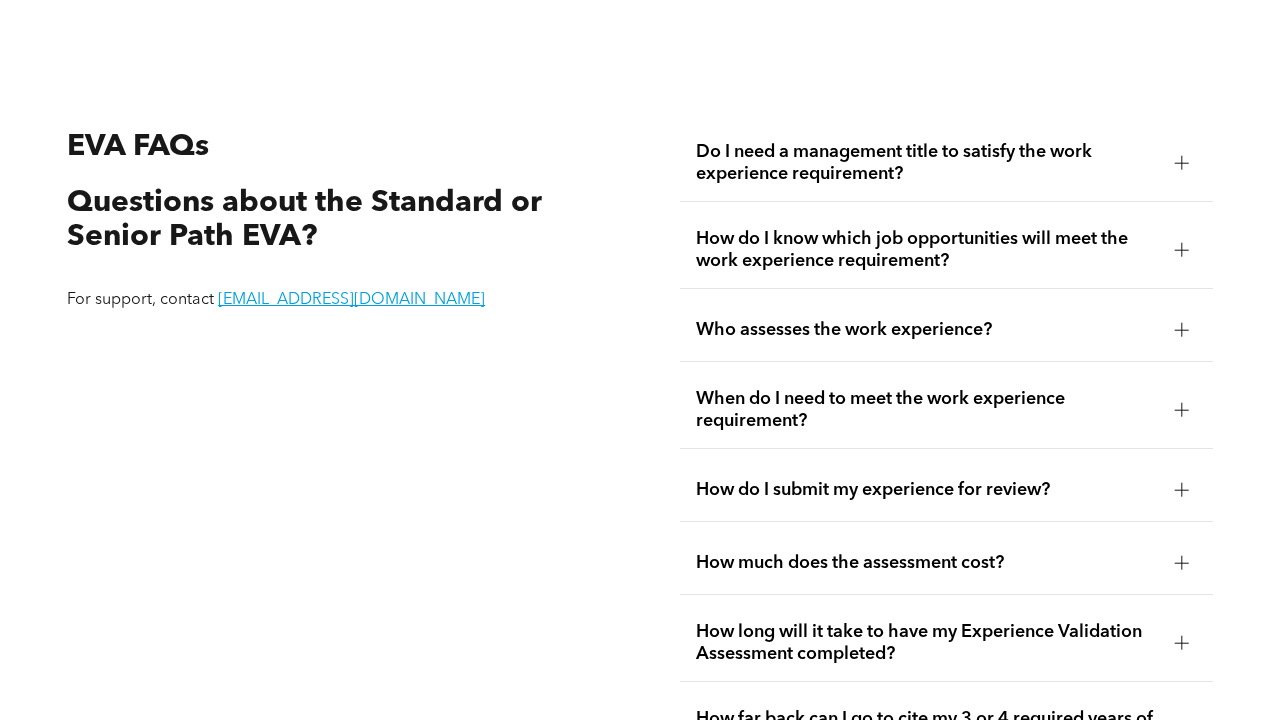 scroll, scrollTop: 3253, scrollLeft: 0, axis: vertical 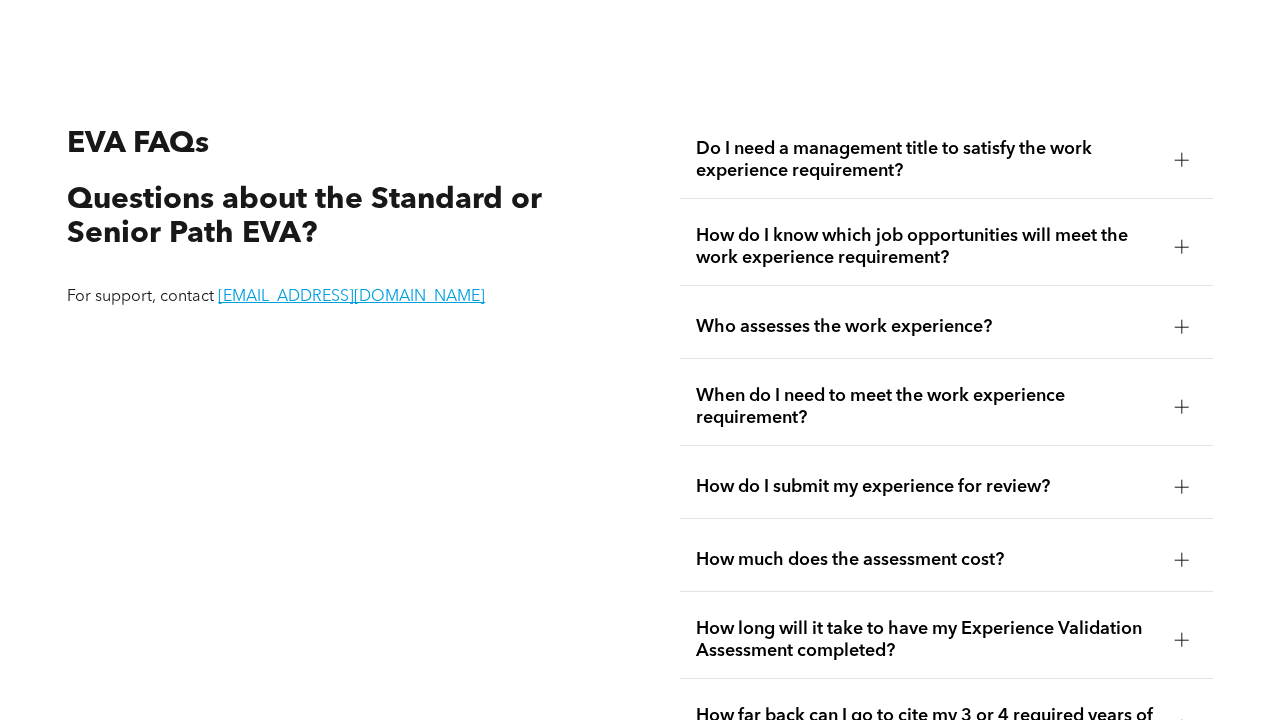 click at bounding box center [1182, 487] 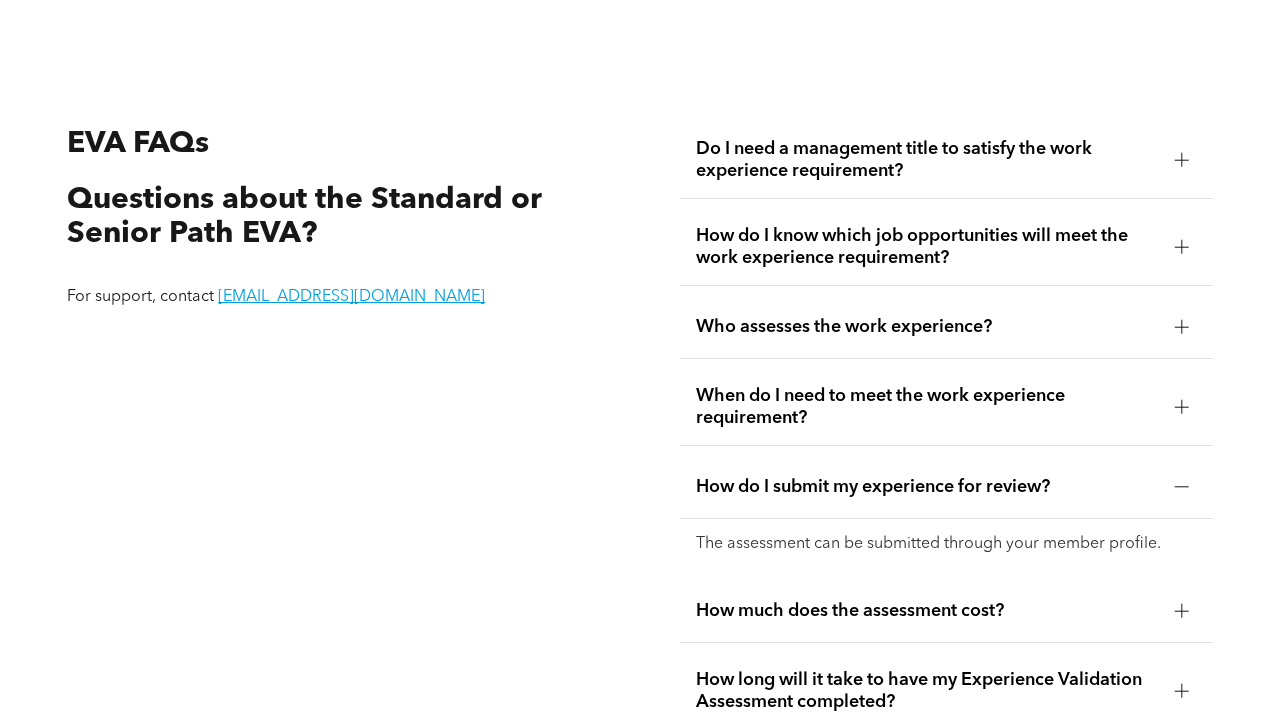 click at bounding box center (1182, 611) 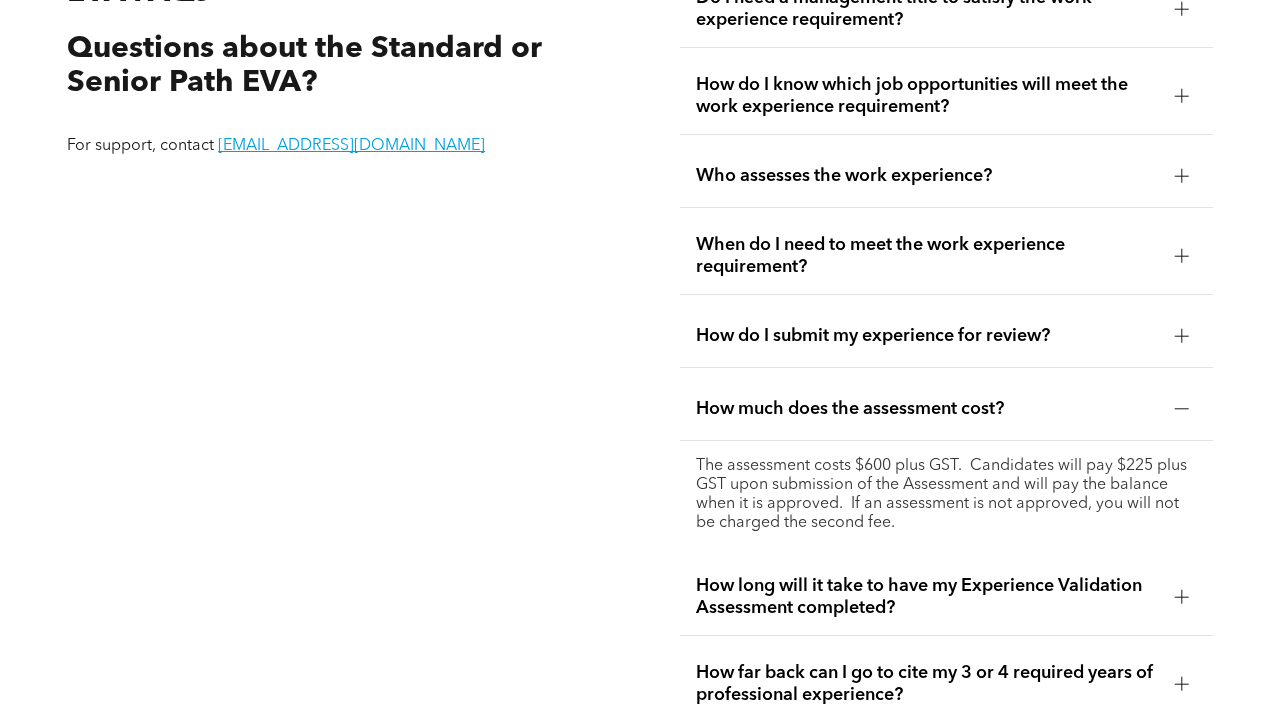 scroll, scrollTop: 3405, scrollLeft: 0, axis: vertical 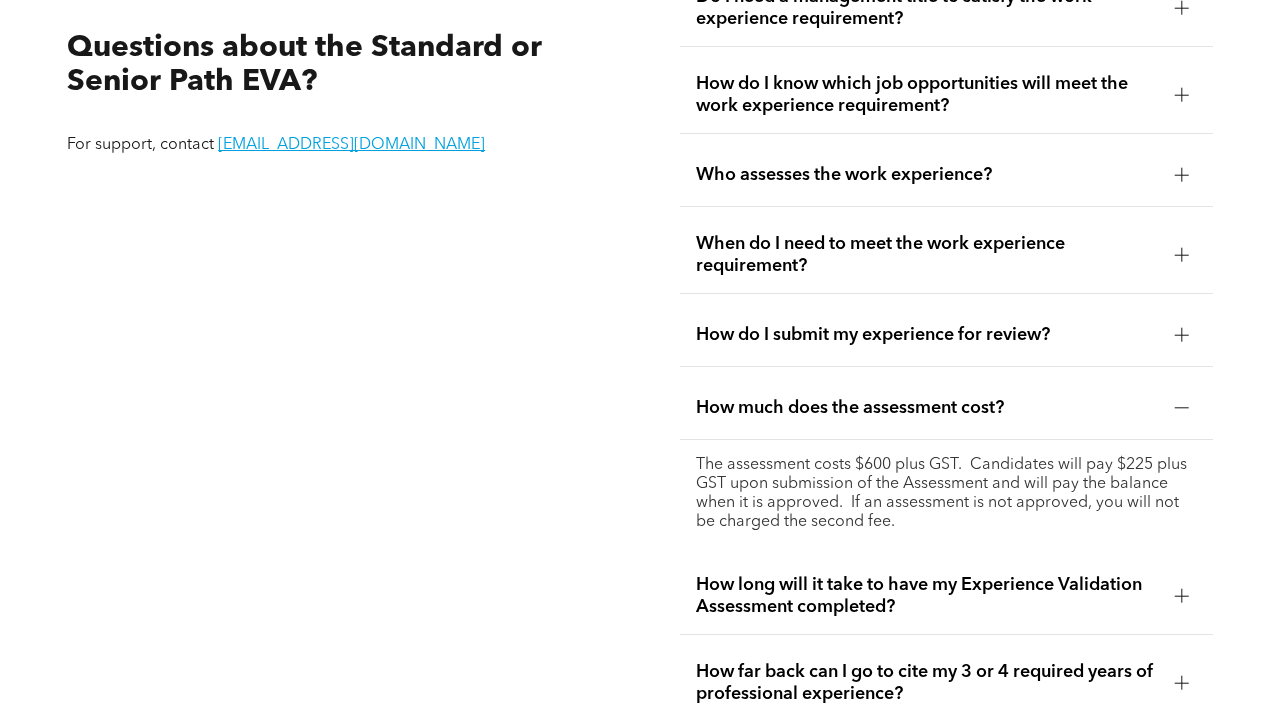click on "How long will it take to have my Experience Validation Assessment completed?" at bounding box center (946, 596) 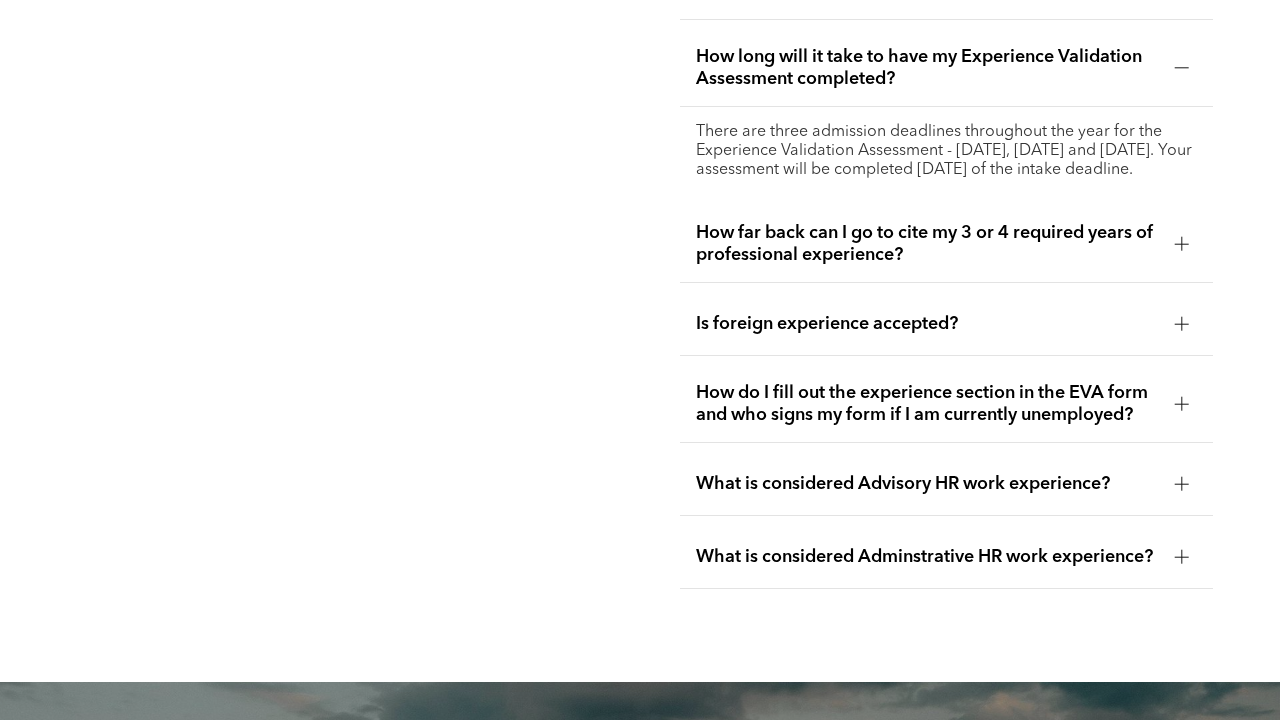 scroll, scrollTop: 3831, scrollLeft: 0, axis: vertical 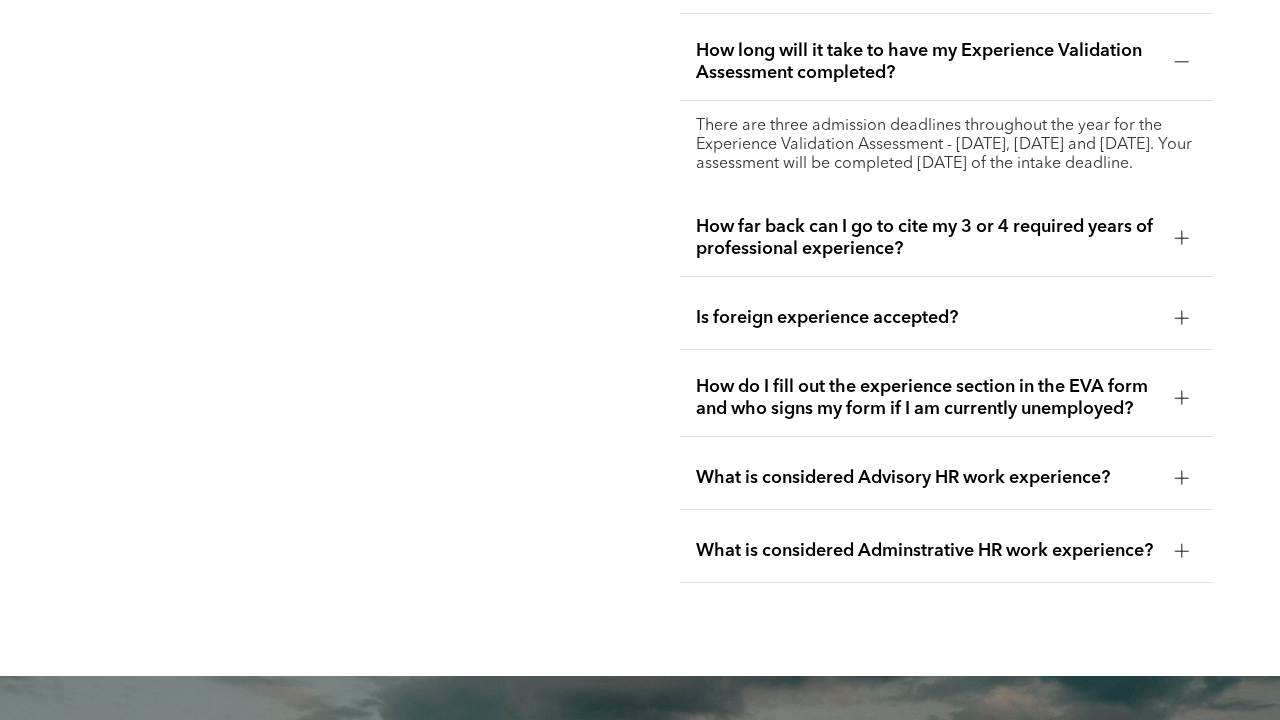 click at bounding box center (1182, 318) 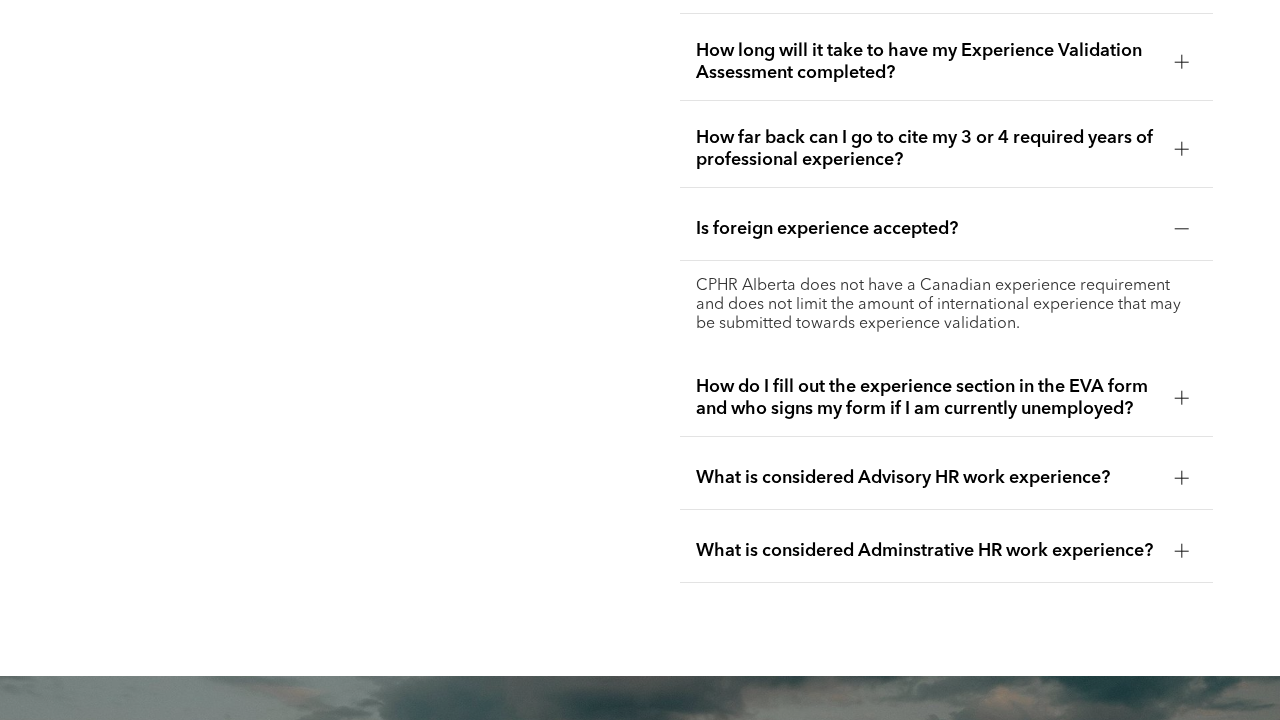 click at bounding box center (1182, 398) 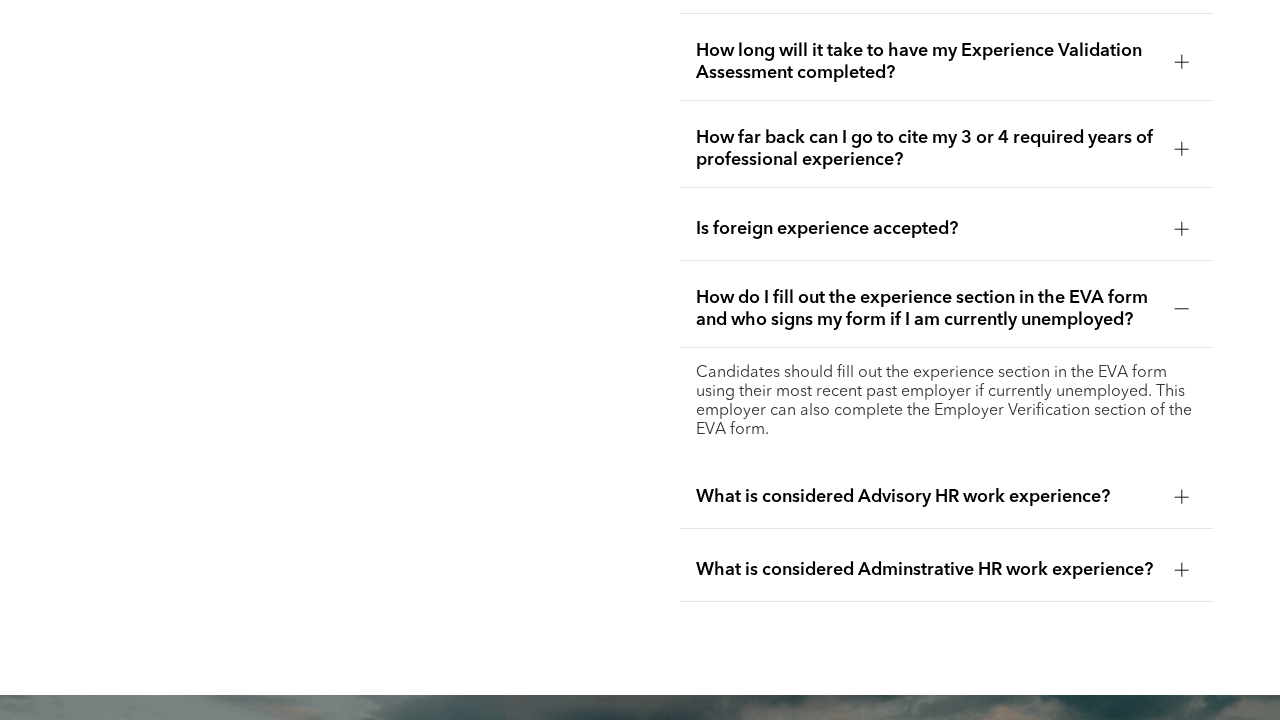 click at bounding box center (1182, 497) 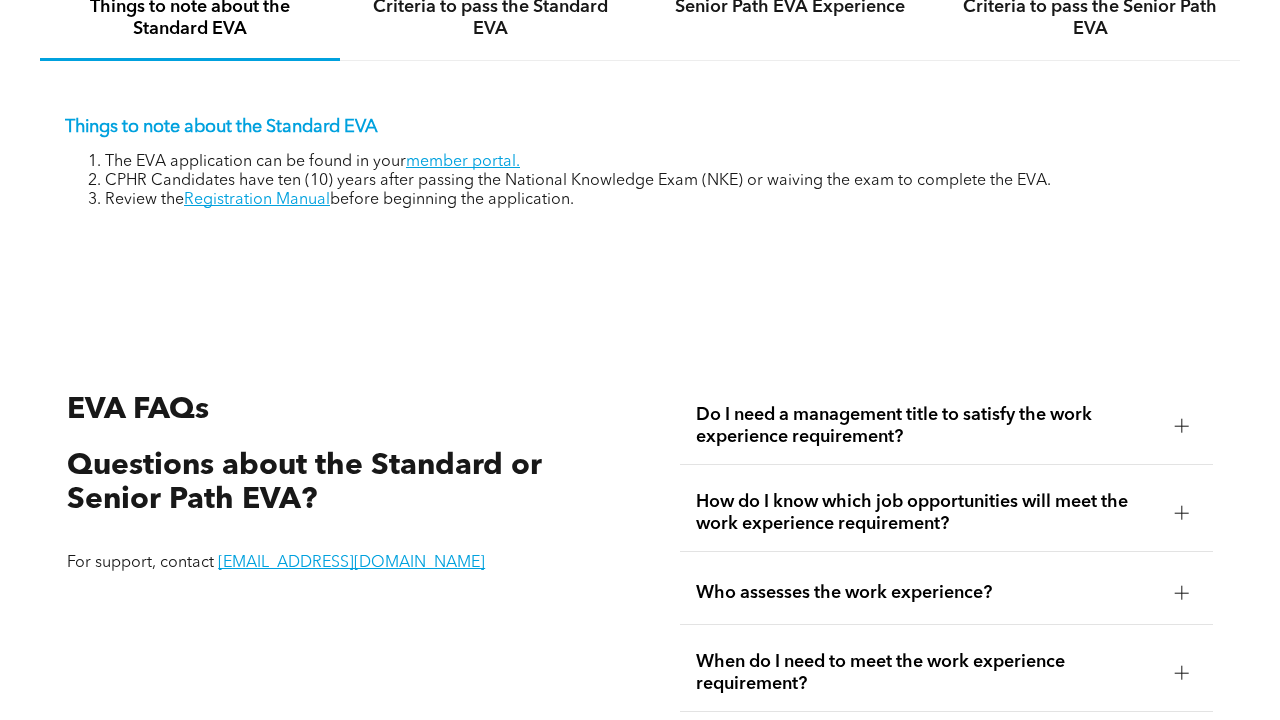 scroll, scrollTop: 2981, scrollLeft: 0, axis: vertical 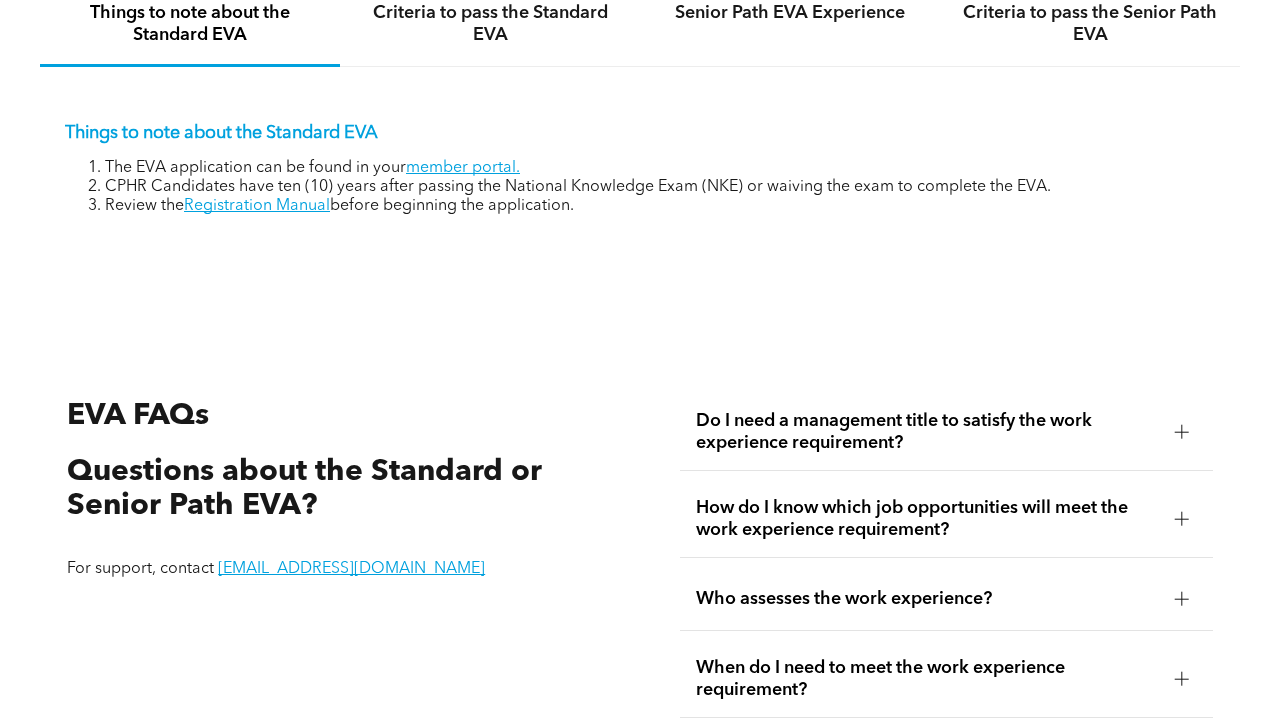 click at bounding box center (1182, 432) 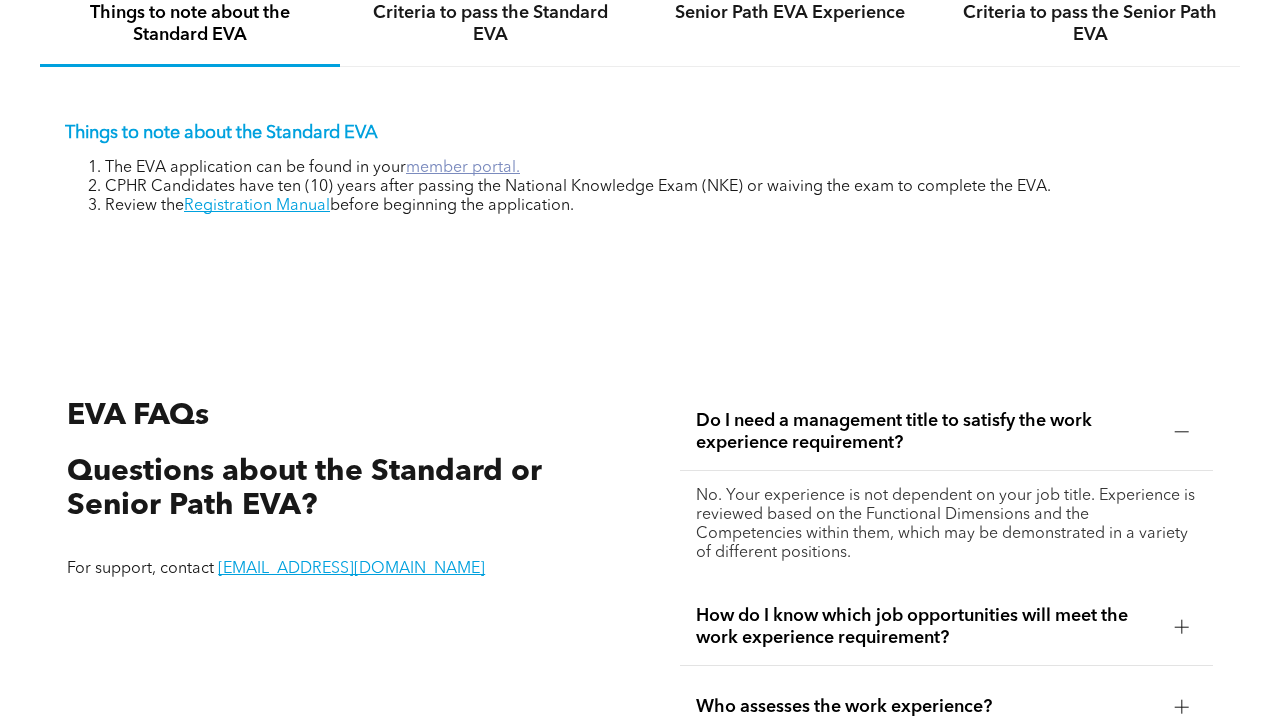 click on "member portal." at bounding box center [463, 168] 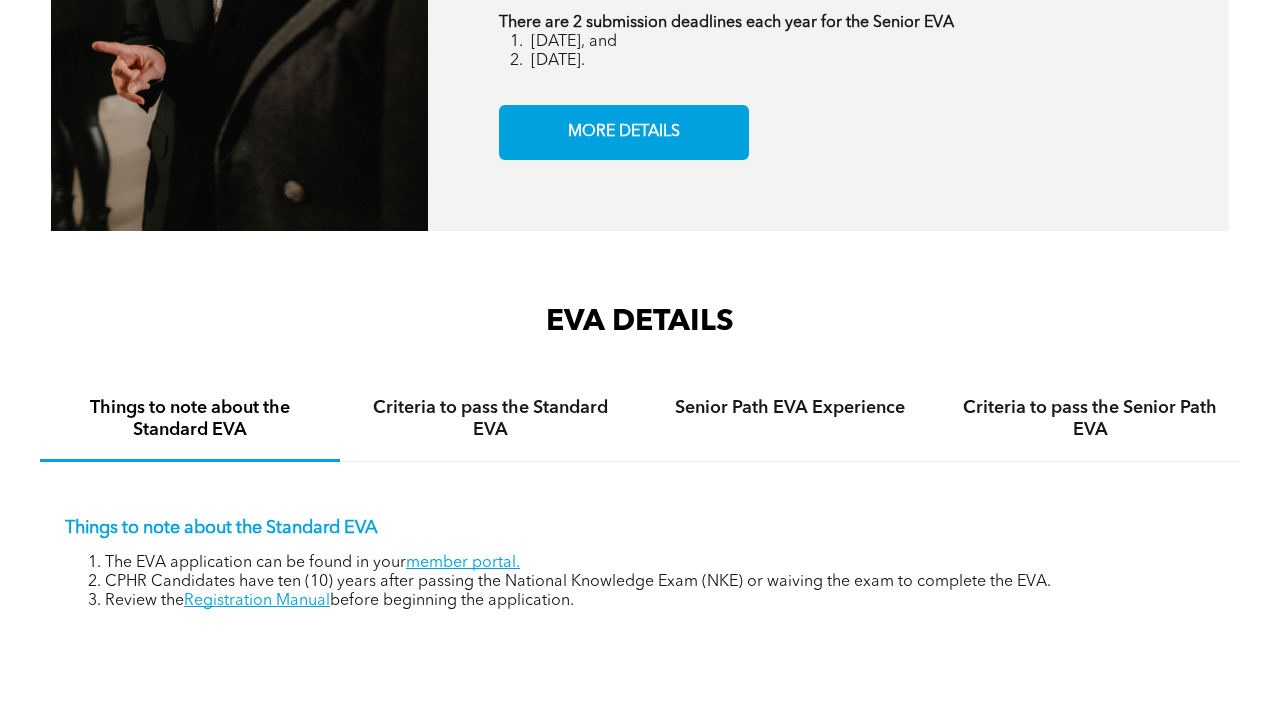 scroll, scrollTop: 2467, scrollLeft: 0, axis: vertical 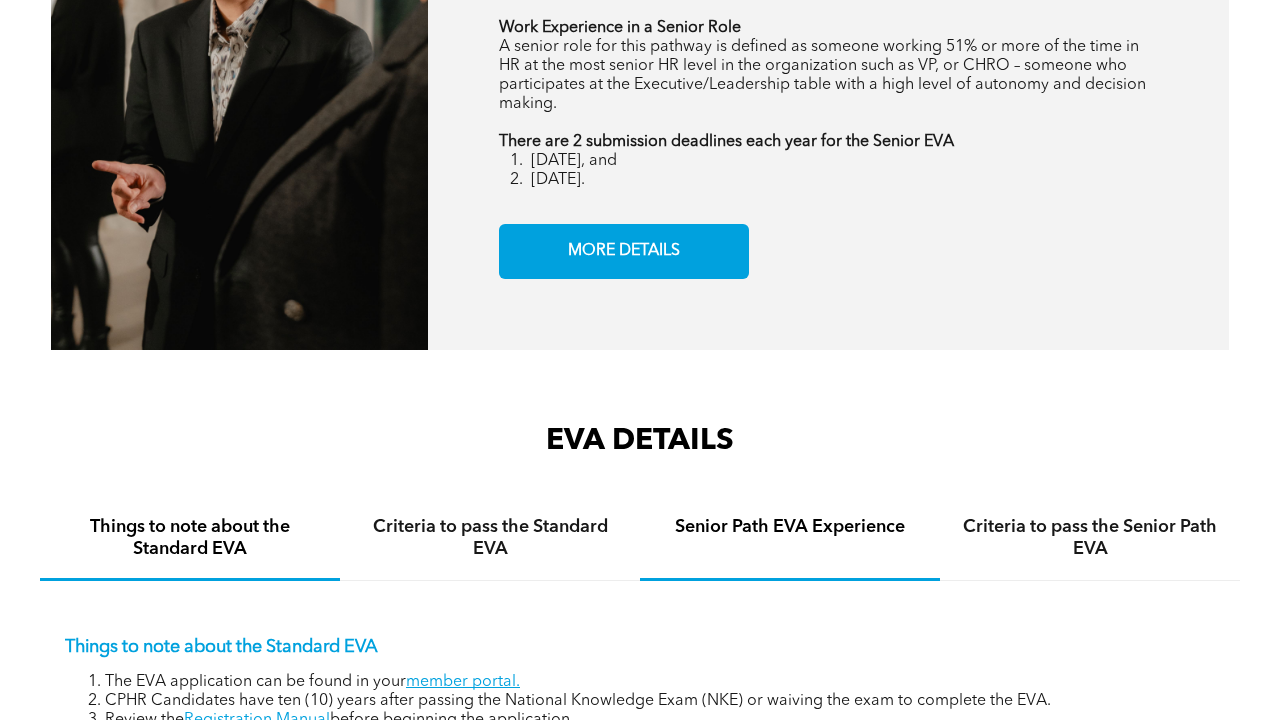 click on "Senior Path EVA Experience" at bounding box center (790, 539) 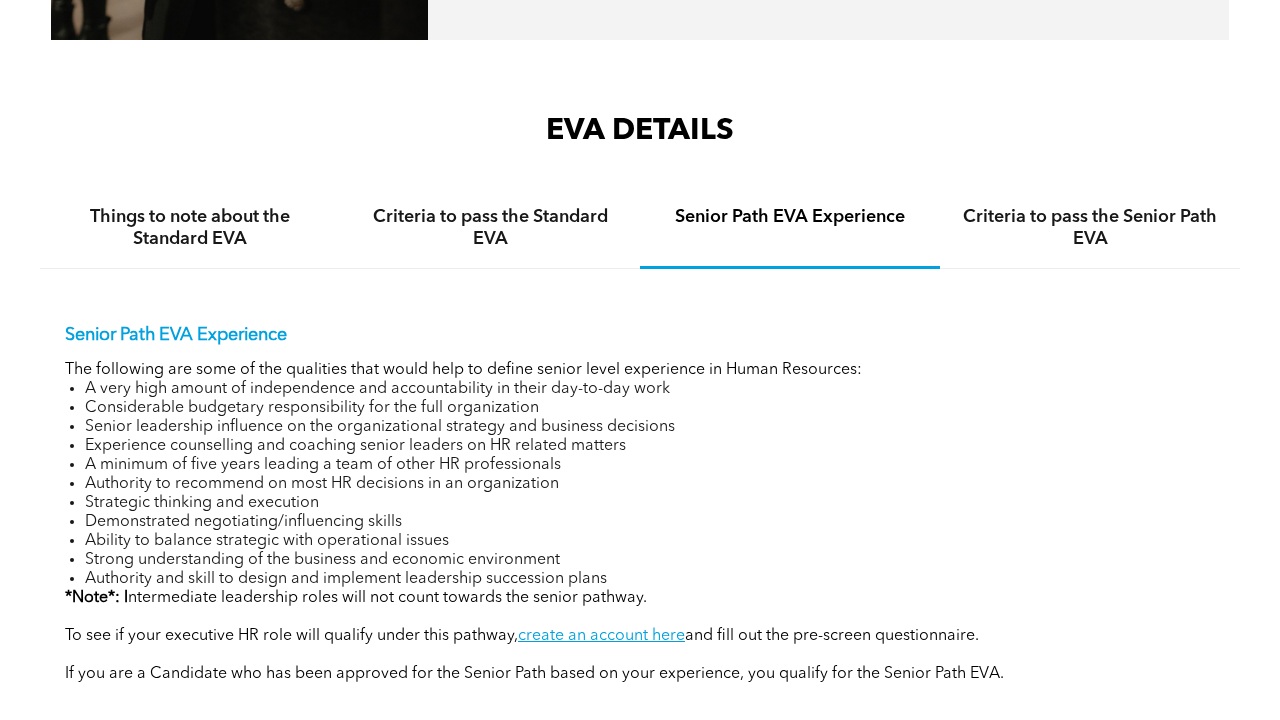 scroll, scrollTop: 2769, scrollLeft: 0, axis: vertical 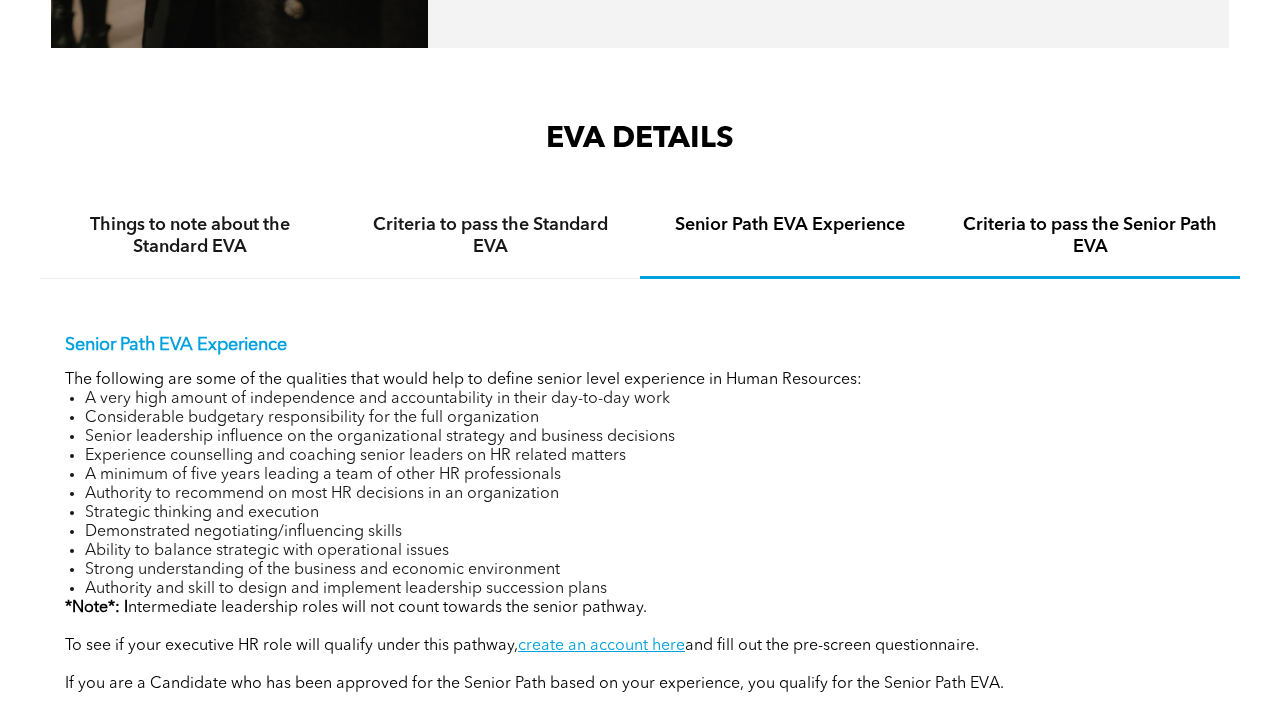 click on "Criteria to pass the Senior Path EVA" at bounding box center (1090, 236) 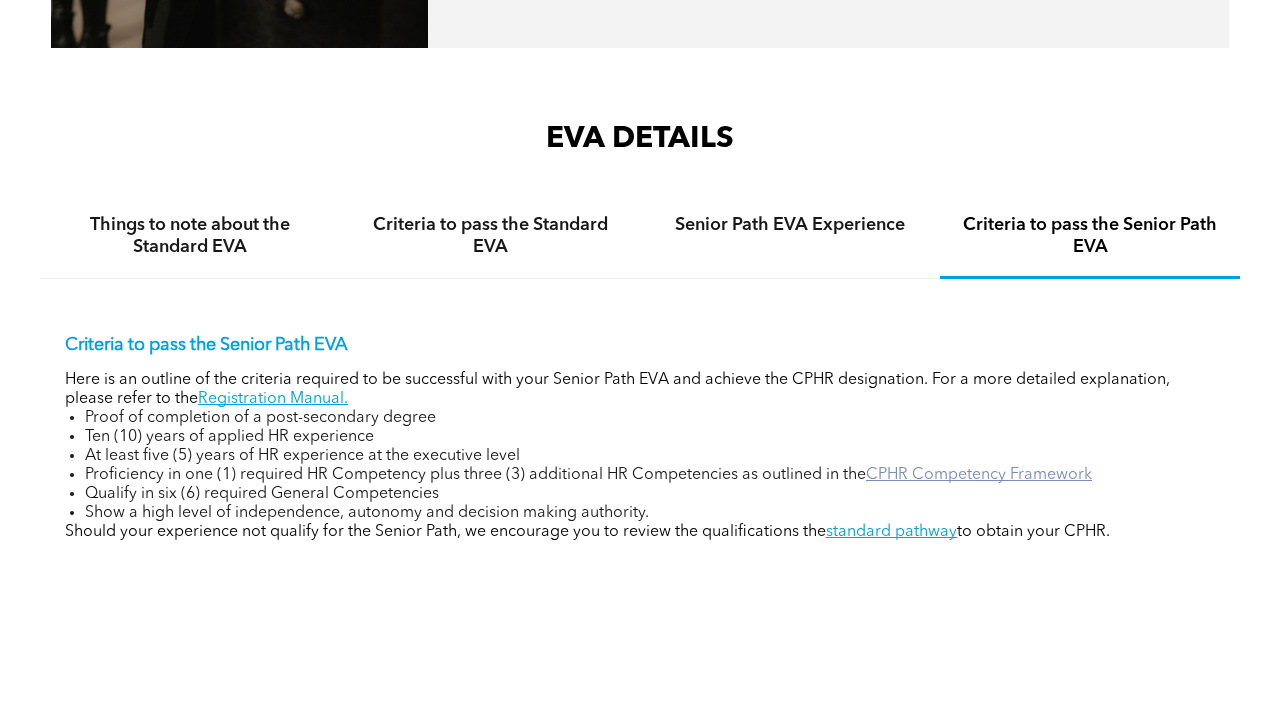 click on "CPHR Competency Framework" at bounding box center (979, 475) 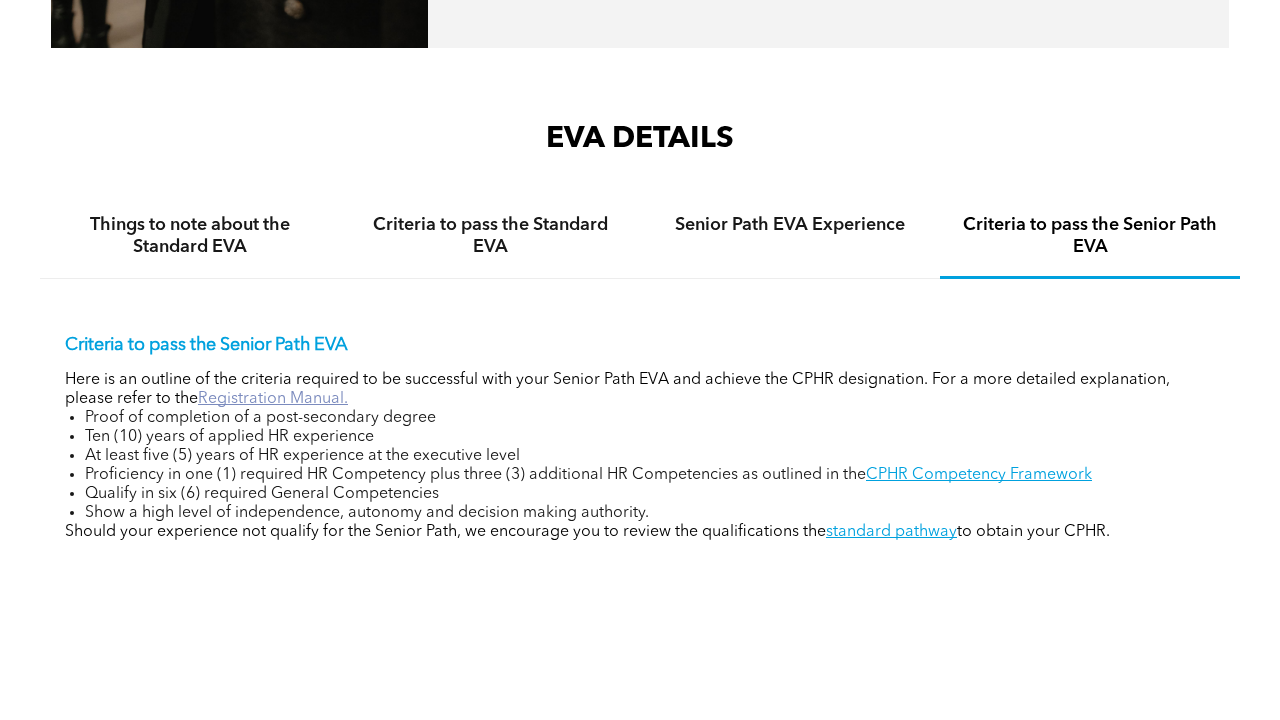 click on "Registration Manual." at bounding box center (273, 399) 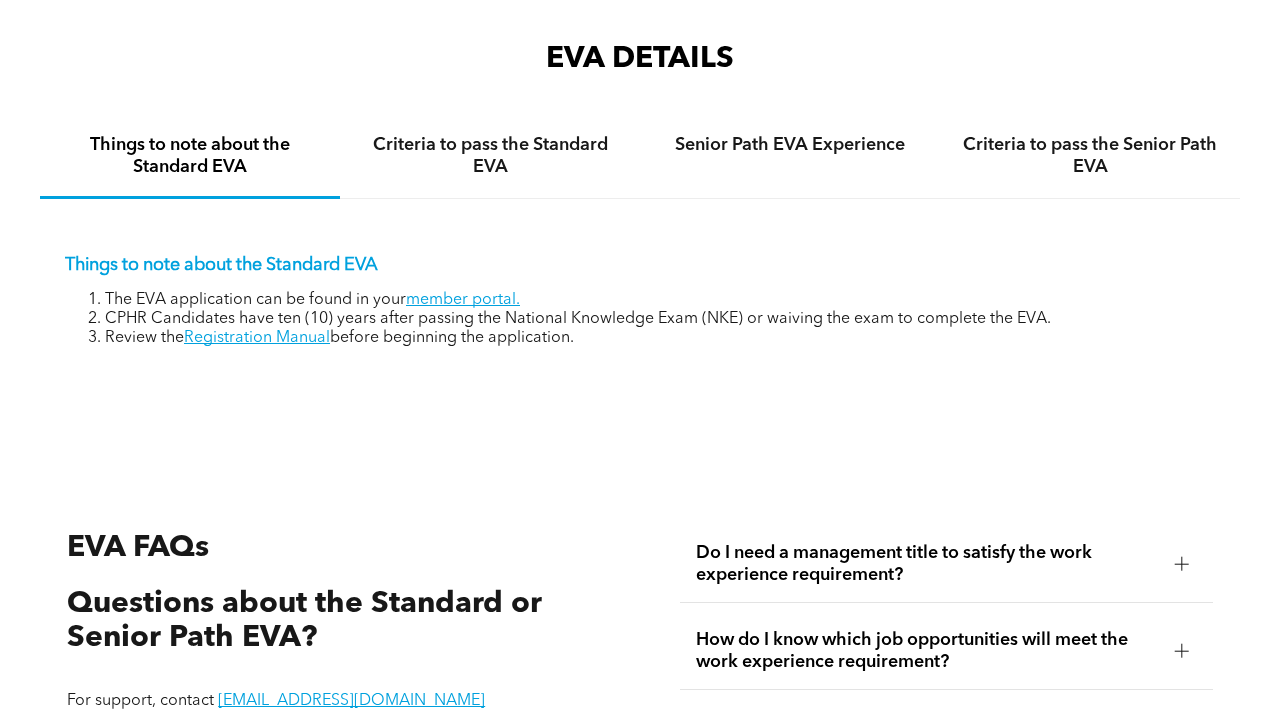 scroll, scrollTop: 2849, scrollLeft: 0, axis: vertical 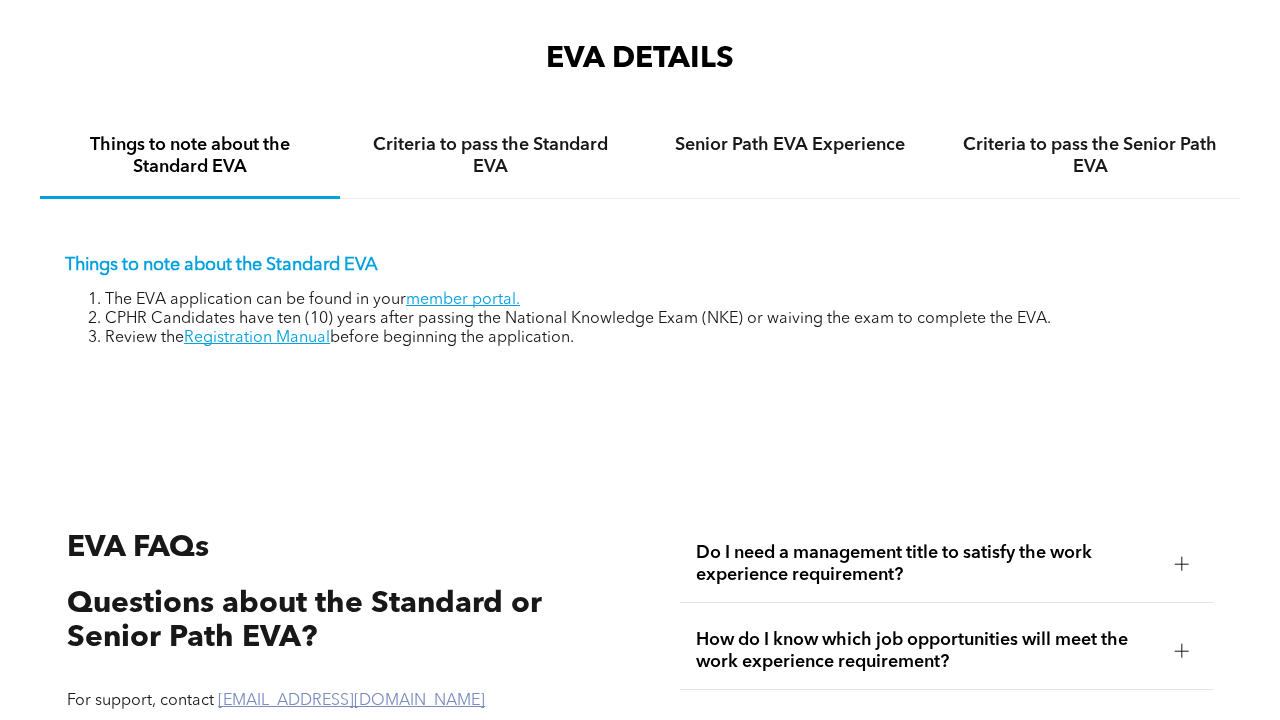 click on "[EMAIL_ADDRESS][DOMAIN_NAME]" at bounding box center [351, 701] 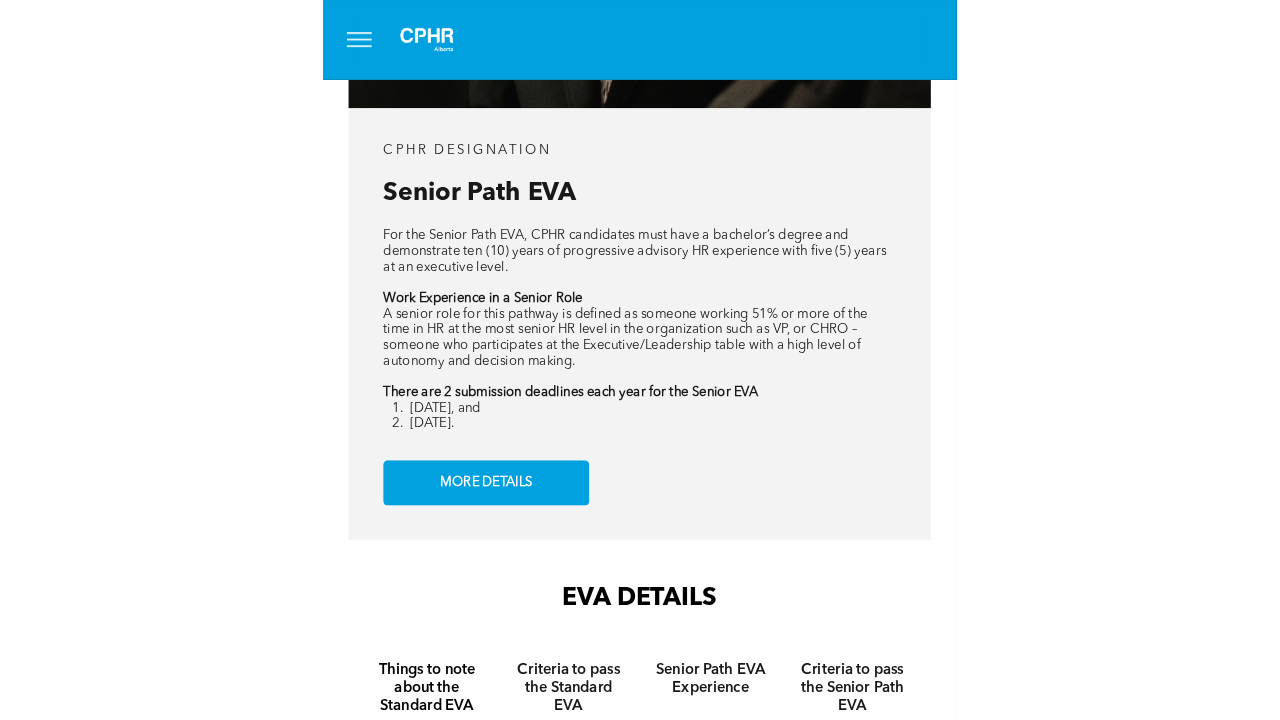 scroll, scrollTop: 2848, scrollLeft: 0, axis: vertical 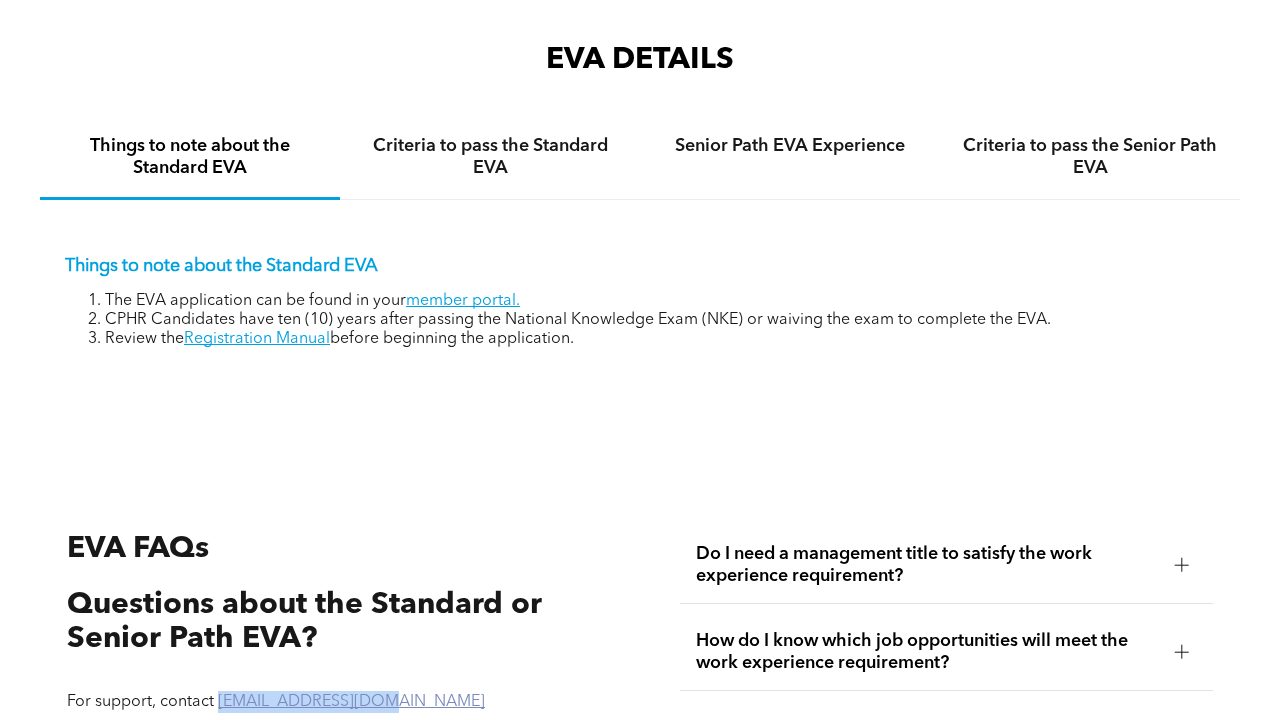 drag, startPoint x: 392, startPoint y: 689, endPoint x: 219, endPoint y: 685, distance: 173.04623 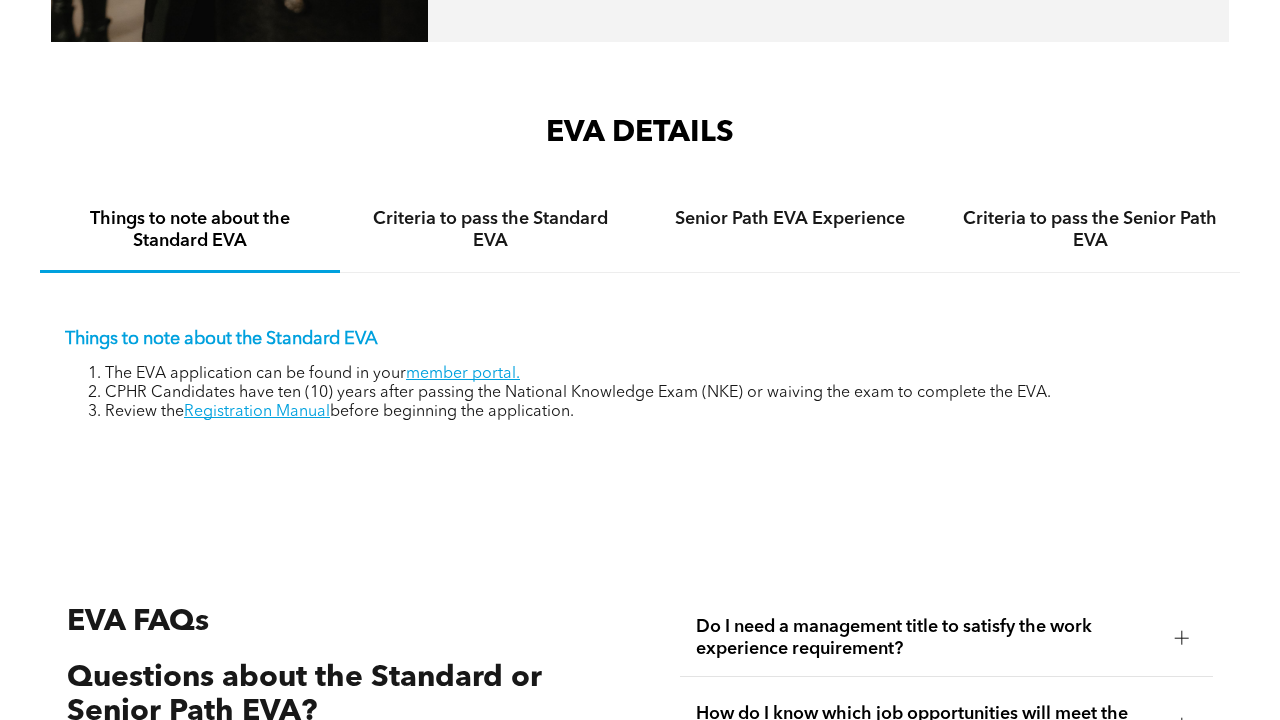 scroll, scrollTop: 2754, scrollLeft: 0, axis: vertical 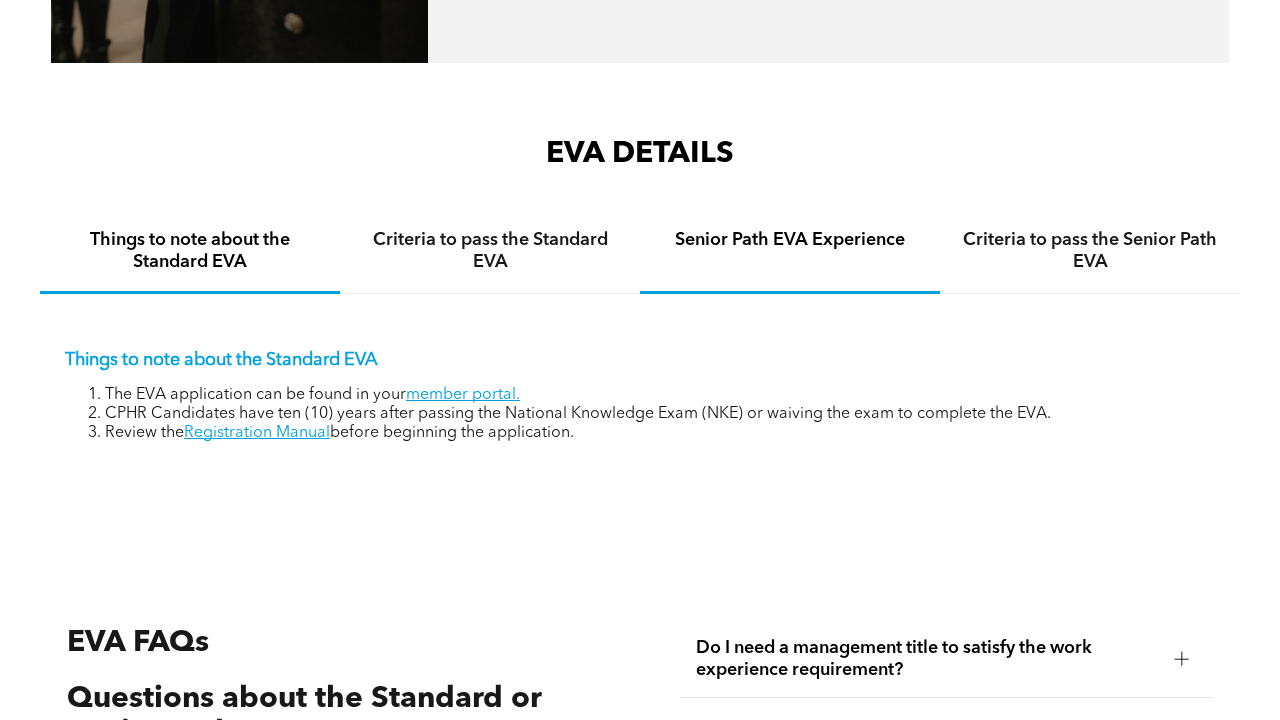 click on "Senior Path EVA Experience" at bounding box center [790, 252] 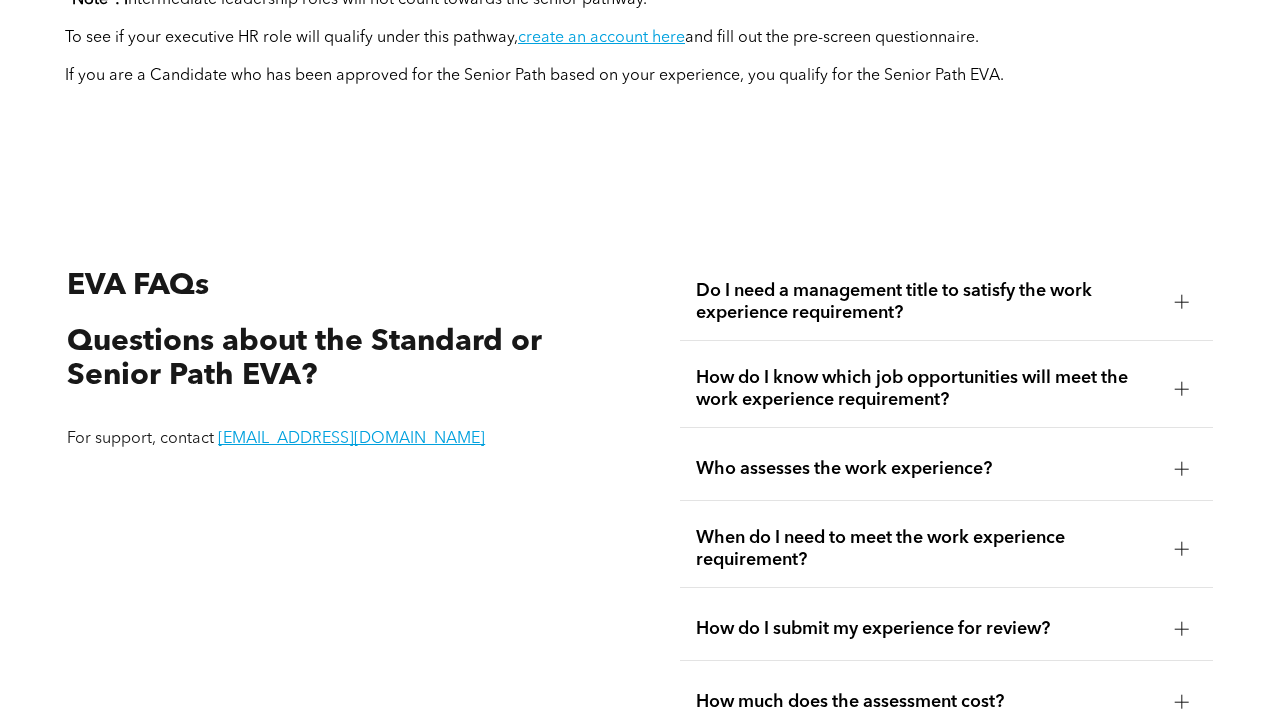 scroll, scrollTop: 3367, scrollLeft: 0, axis: vertical 